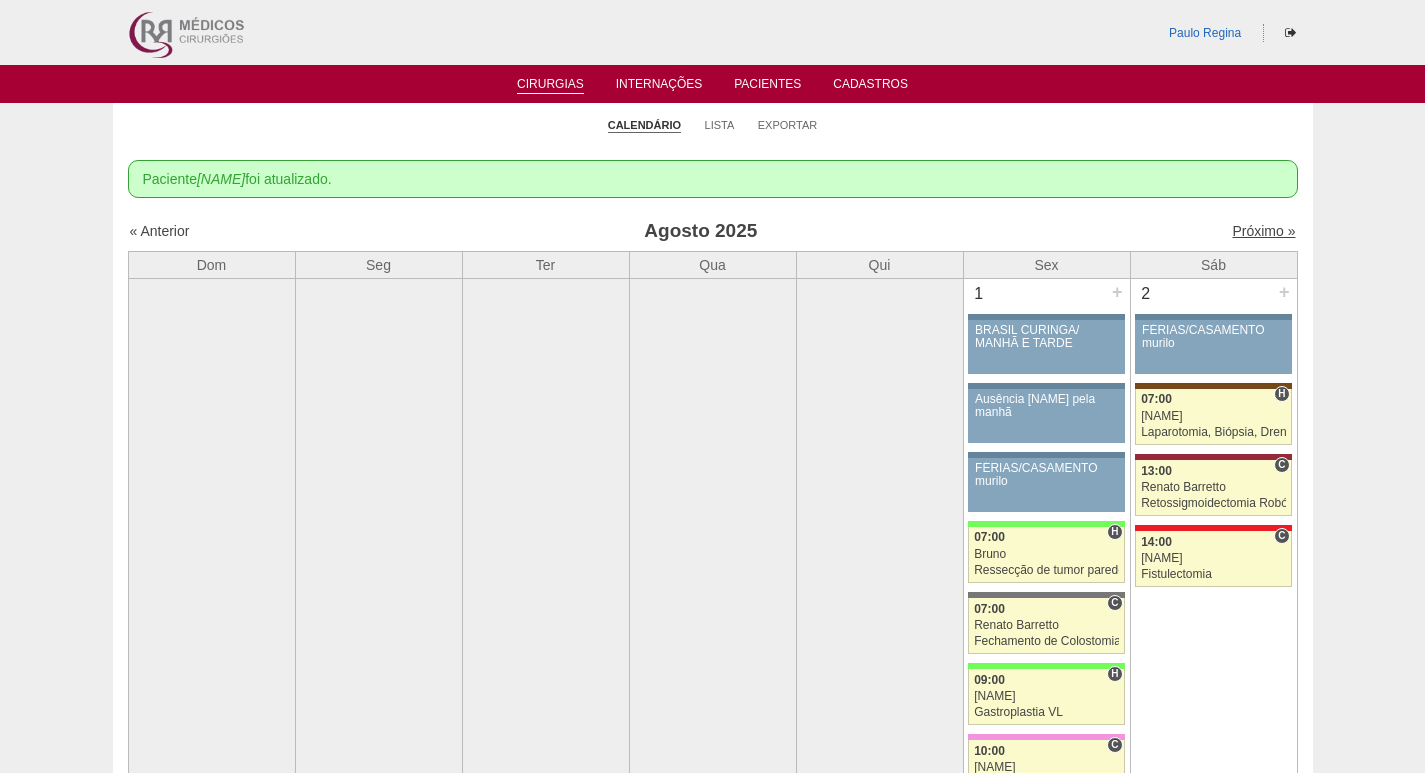 scroll, scrollTop: 0, scrollLeft: 0, axis: both 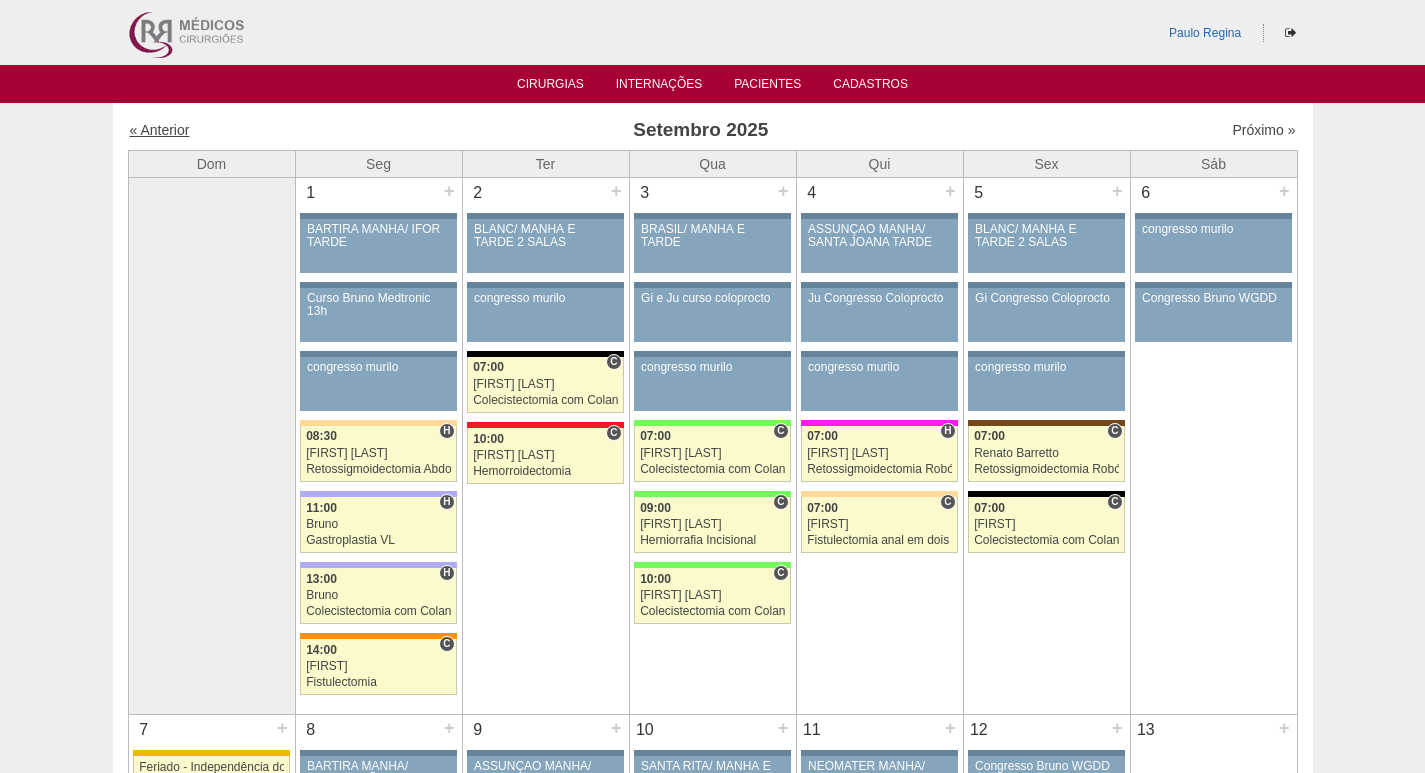 click on "« Anterior" at bounding box center [160, 130] 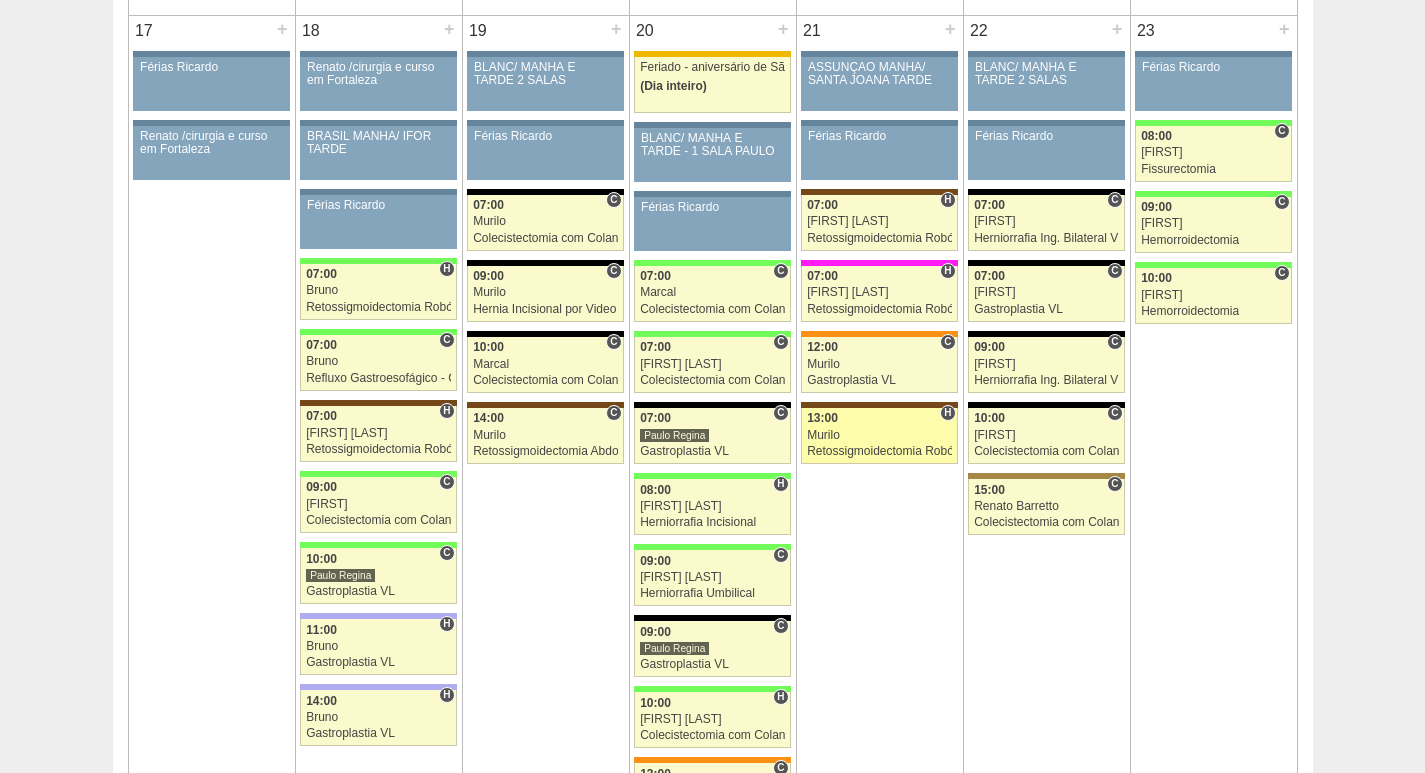 scroll, scrollTop: 3200, scrollLeft: 0, axis: vertical 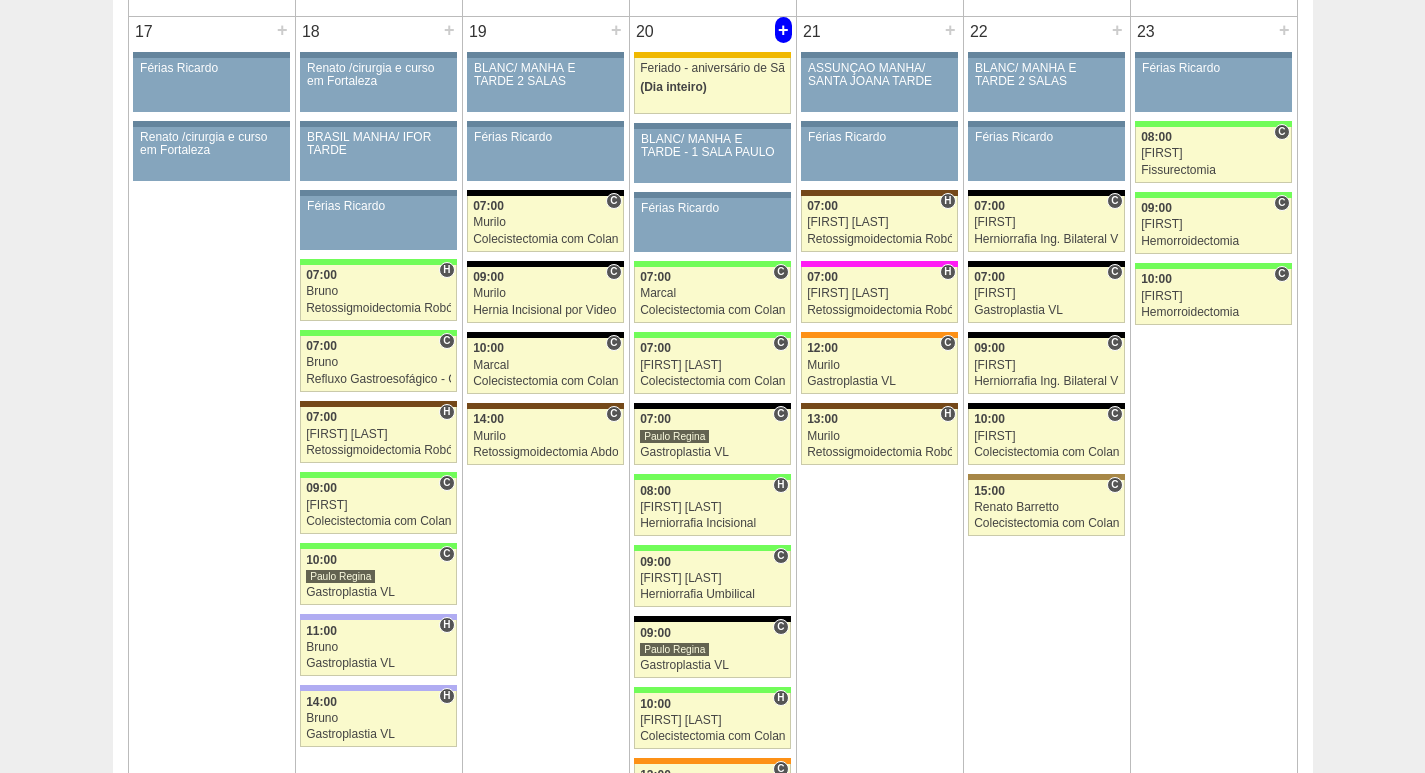 click on "+" at bounding box center (783, 30) 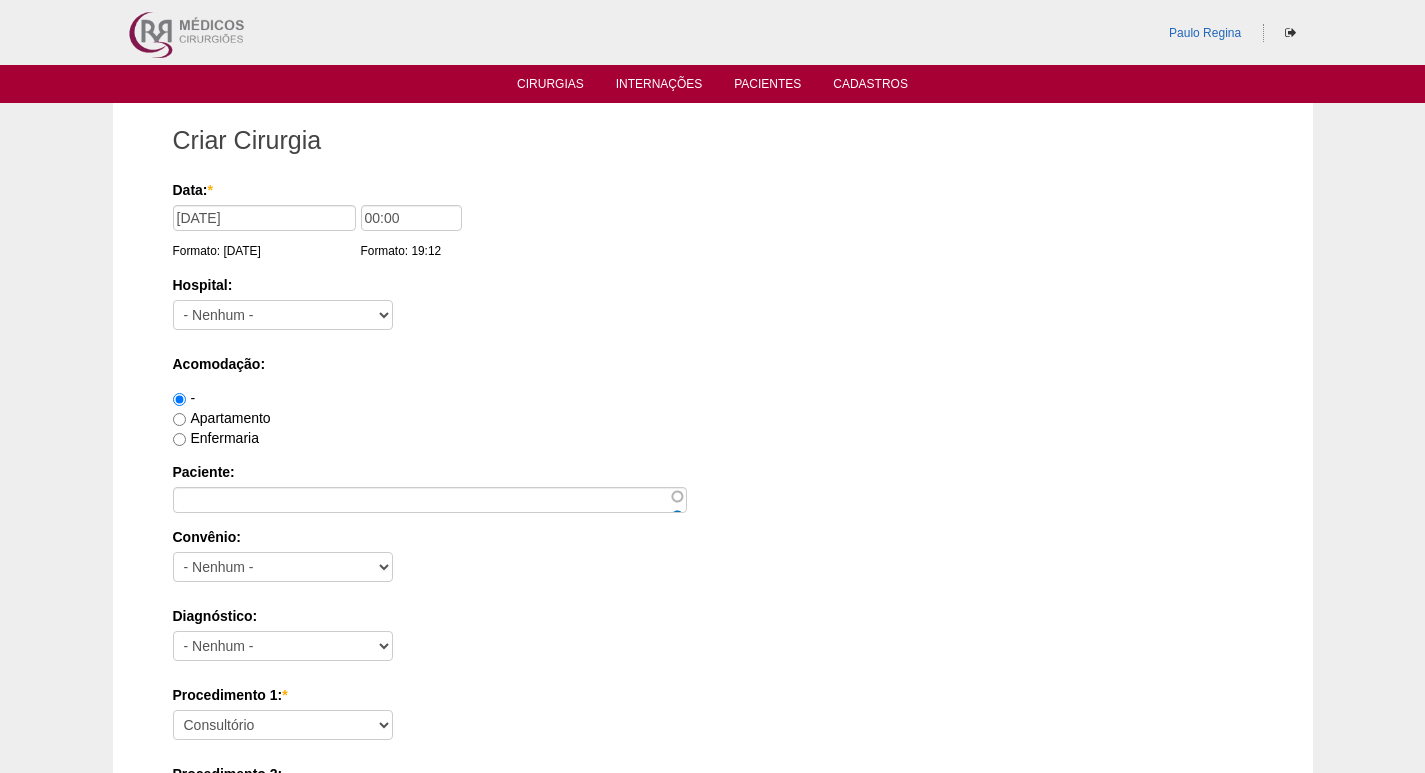 scroll, scrollTop: 0, scrollLeft: 0, axis: both 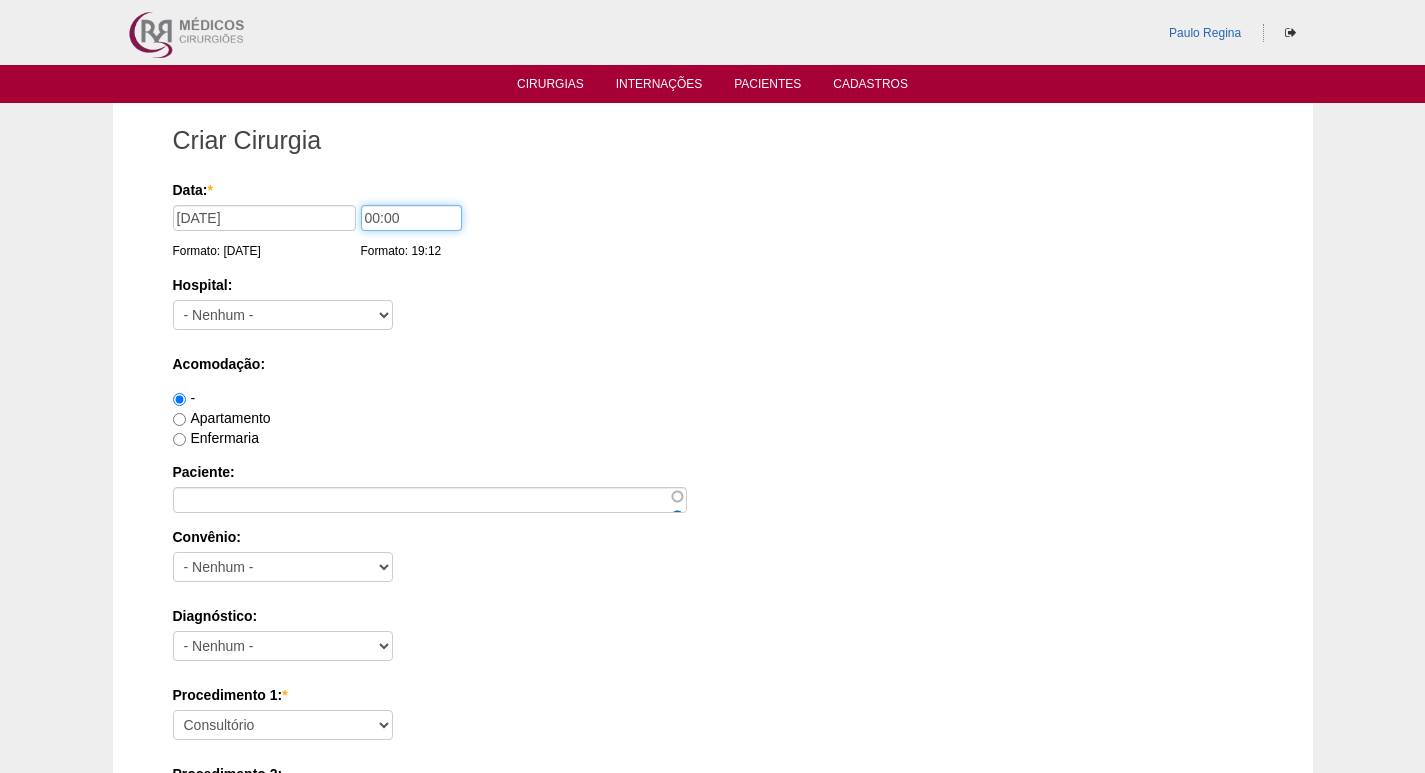 click on "00:00" at bounding box center (411, 218) 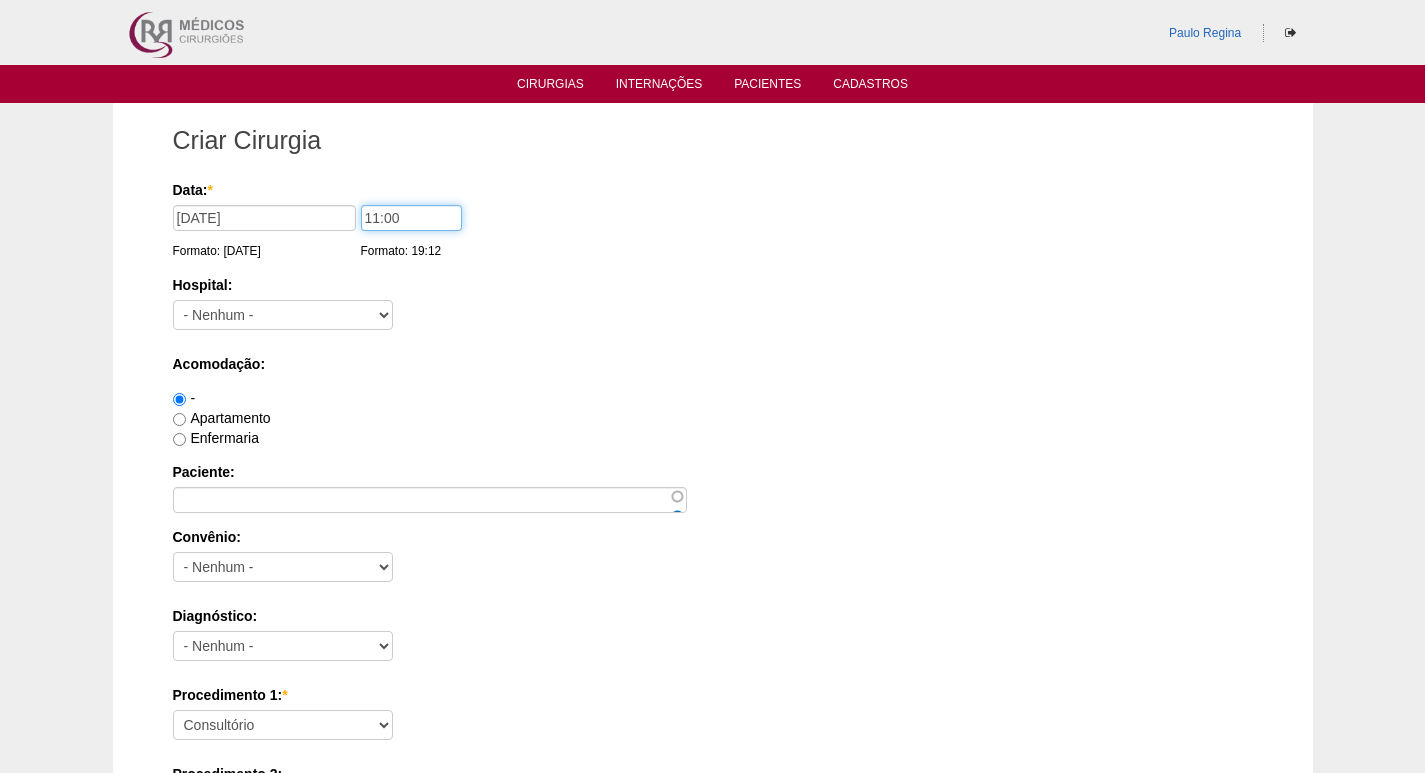 type on "11:00" 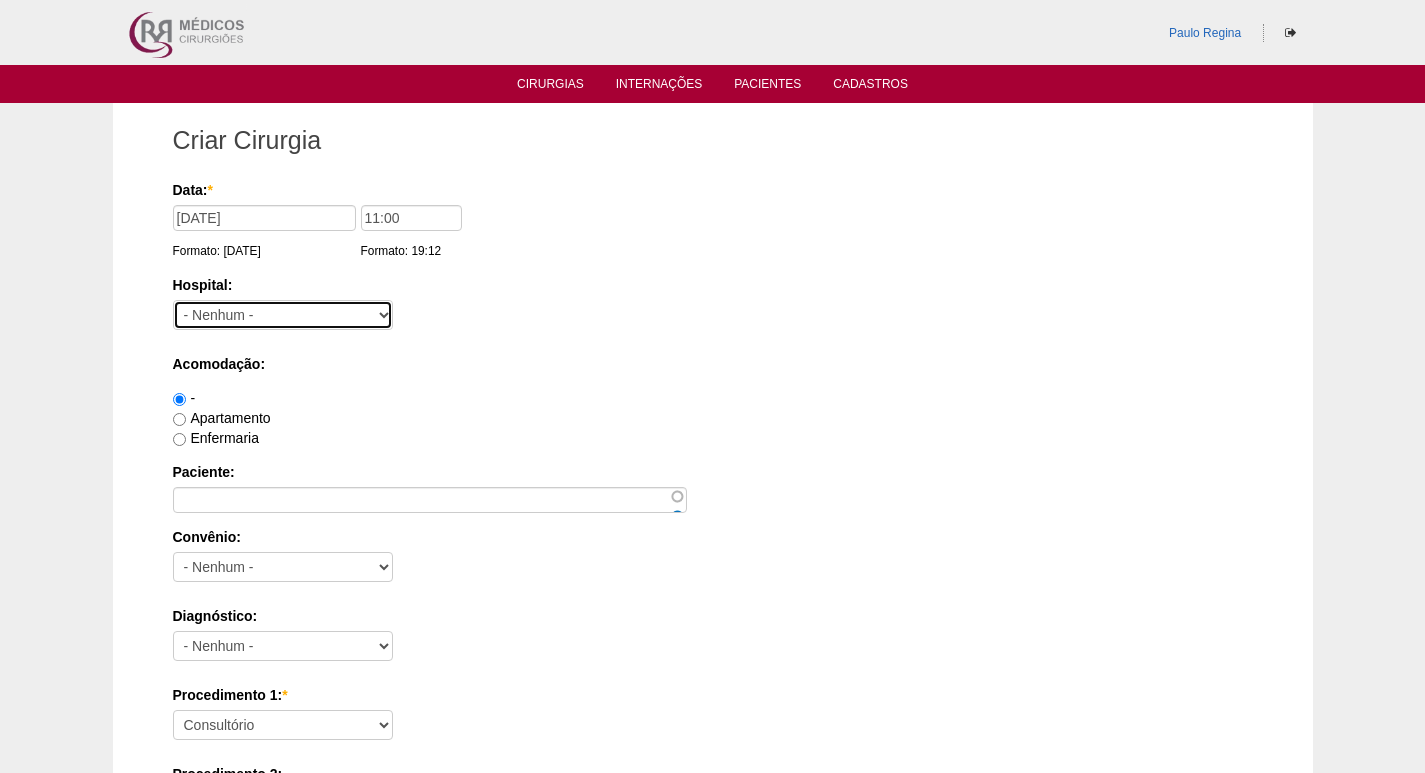 click on "- Nenhum - 9 de Julho Albert Einstein Alvorada América Assunção Bartira Beneficência Portuguesa SCS Blanc BP Mirante BP Paulista BR SURGERY Brasil Christóvão da Gama Cruz Azul Edmundo Vasconcelos Hospital São Camilo Hospital São Luiz Anália Franco IFOR Intermédica ABC Leforte Maria Braido Moriah Neomater Oswaldo Cruz Paulista Oswaldo Cruz Vergueiro Paulistano Pro Matre Samaritano Santa Catarina Santa Helena Santa Joana Santa Maria Santa Paula Santa Rita São Bernardo São Luiz - Itaim São Luiz - Jabaquara São Luiz - Morumbi São Luiz - SCS Sepaco Sírio Libanês Vila Mariana Day Hospital Vila Nova Star Villa Lobos Vital Vitória" at bounding box center (283, 315) 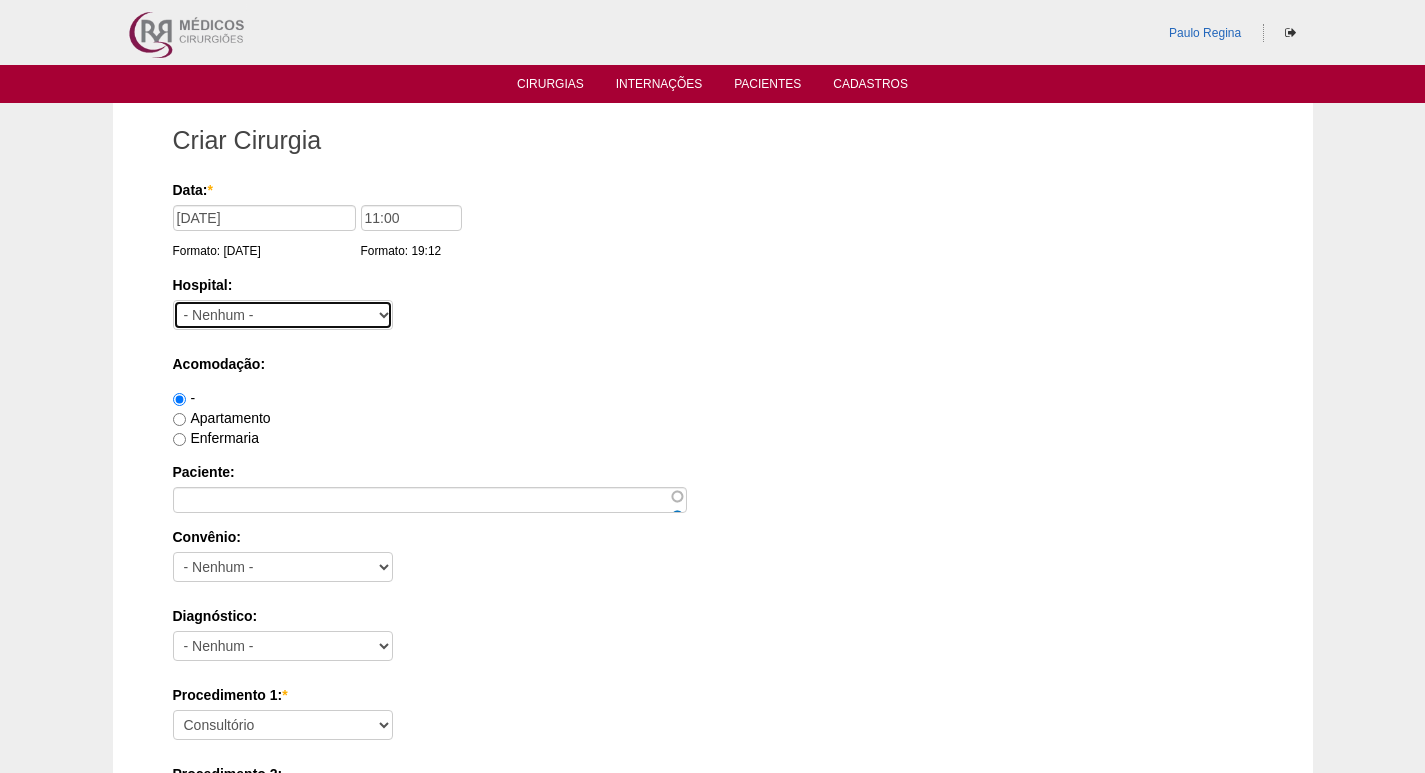 select on "67" 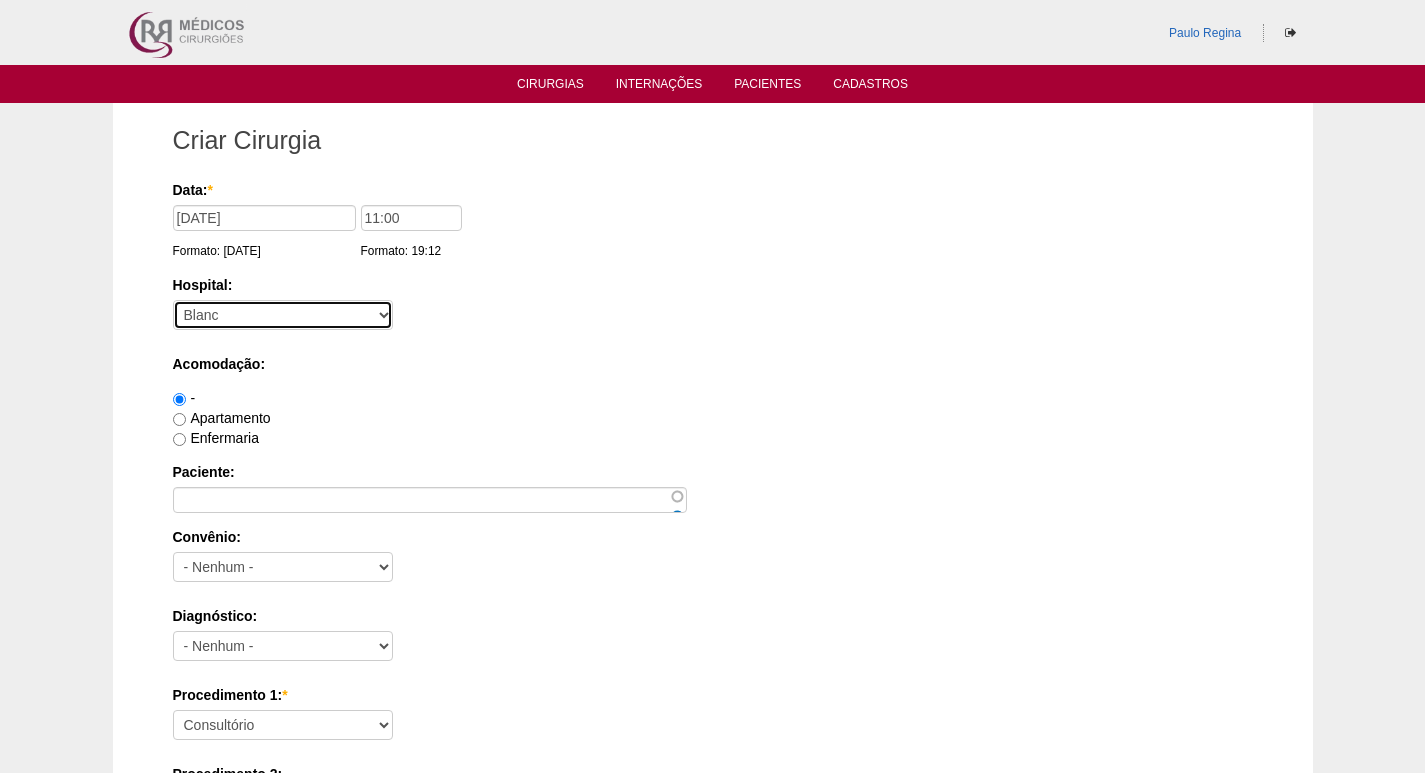 click on "- Nenhum - 9 de Julho Albert Einstein Alvorada América Assunção Bartira Beneficência Portuguesa SCS Blanc BP Mirante BP Paulista BR SURGERY Brasil Christóvão da Gama Cruz Azul Edmundo Vasconcelos Hospital São Camilo Hospital São Luiz Anália Franco IFOR Intermédica ABC Leforte Maria Braido Moriah Neomater Oswaldo Cruz Paulista Oswaldo Cruz Vergueiro Paulistano Pro Matre Samaritano Santa Catarina Santa Helena Santa Joana Santa Maria Santa Paula Santa Rita São Bernardo São Luiz - Itaim São Luiz - Jabaquara São Luiz - Morumbi São Luiz - SCS Sepaco Sírio Libanês Vila Mariana Day Hospital Vila Nova Star Villa Lobos Vital Vitória" at bounding box center (283, 315) 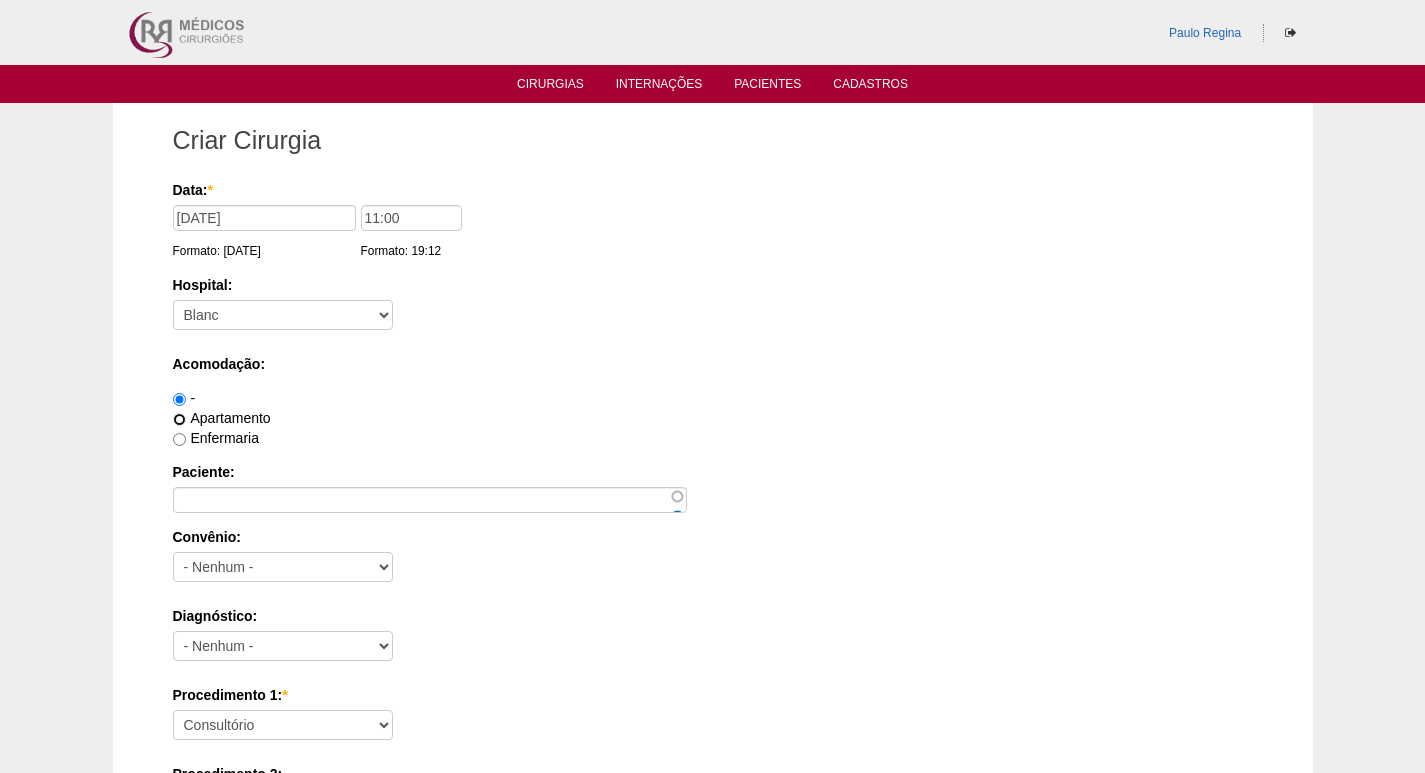 click on "Apartamento" at bounding box center [179, 419] 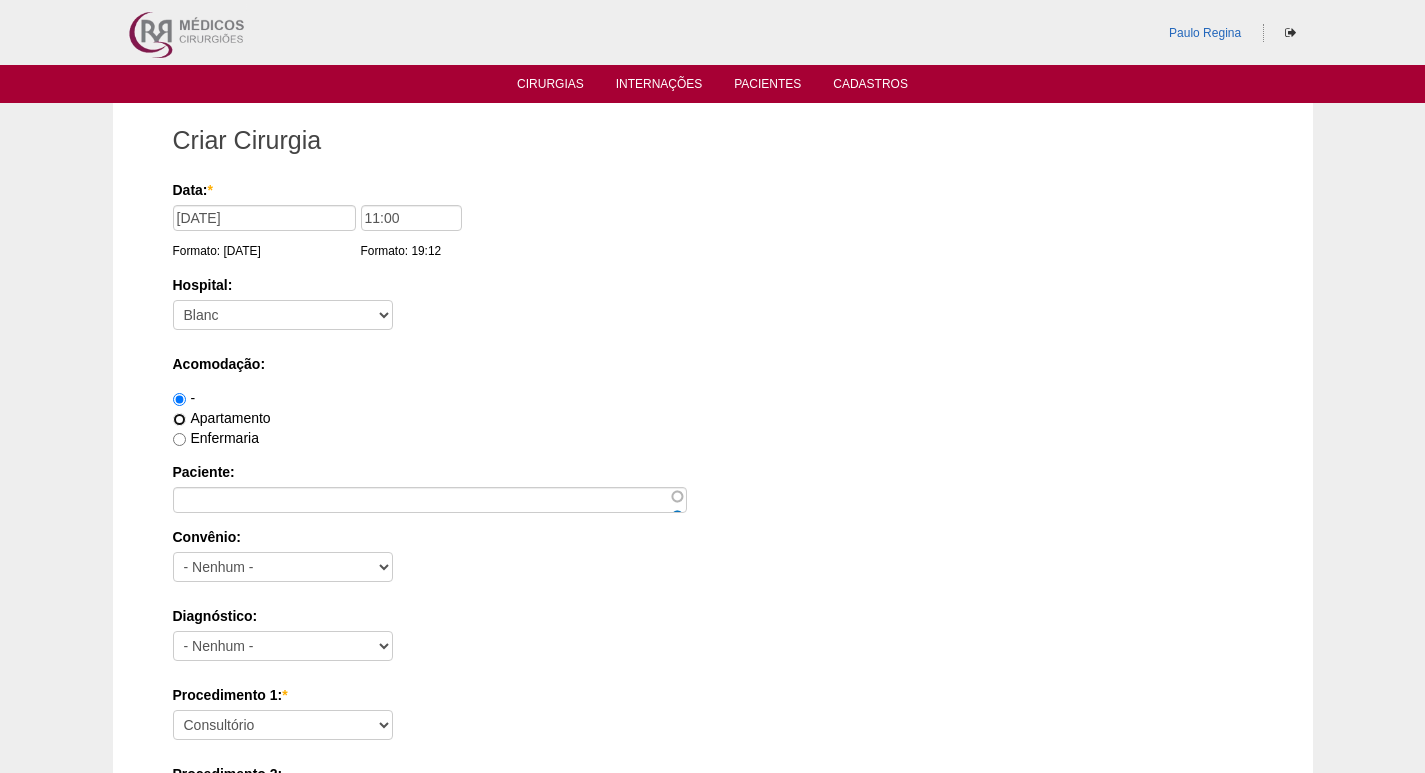 radio on "true" 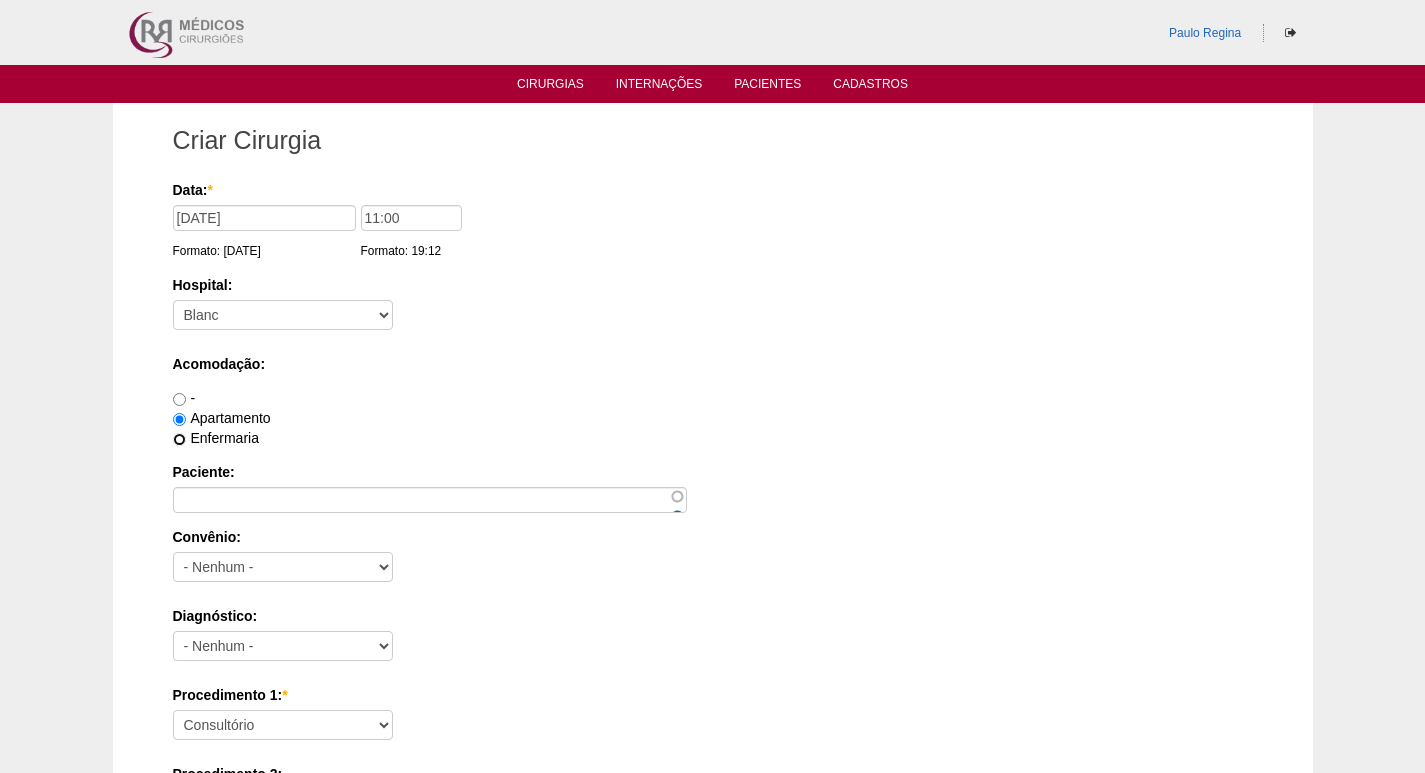 click on "Enfermaria" at bounding box center (179, 439) 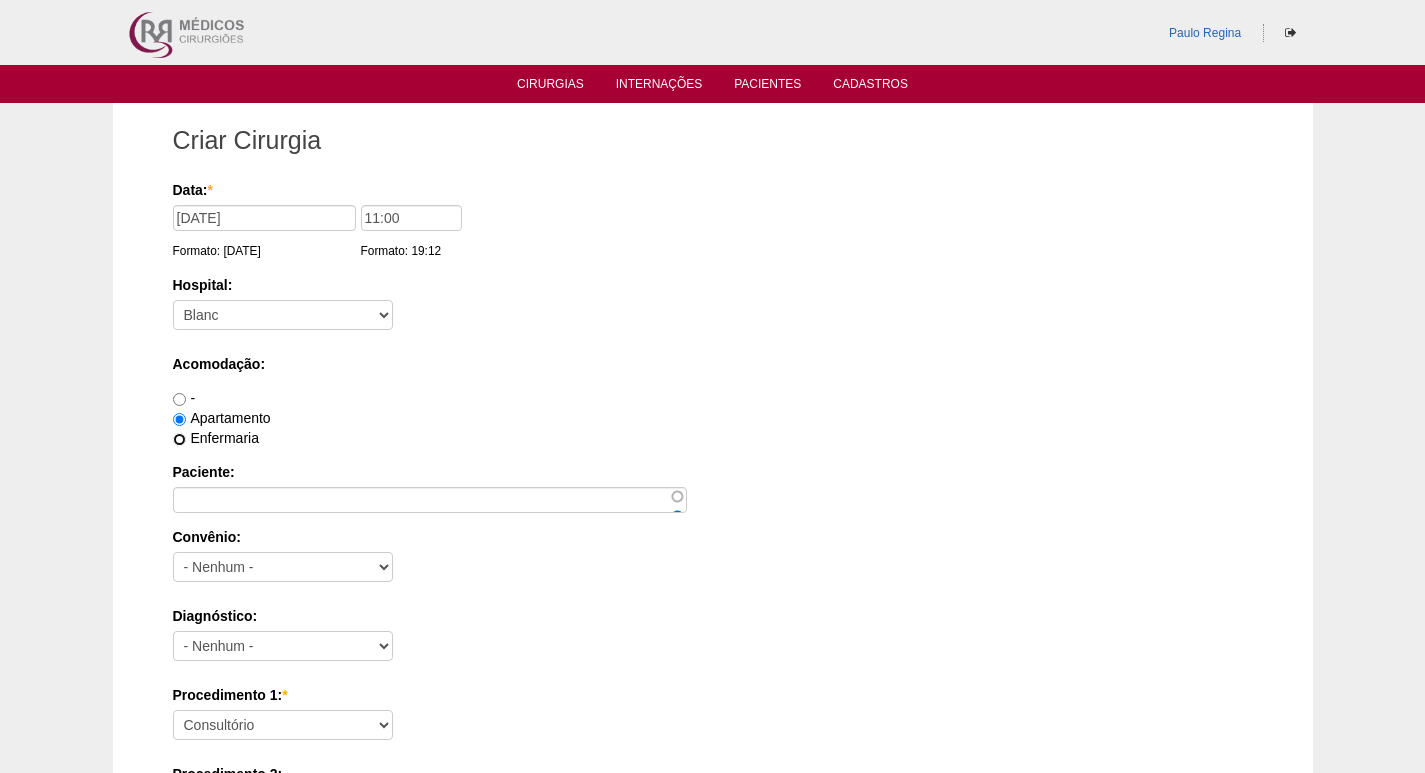 radio on "true" 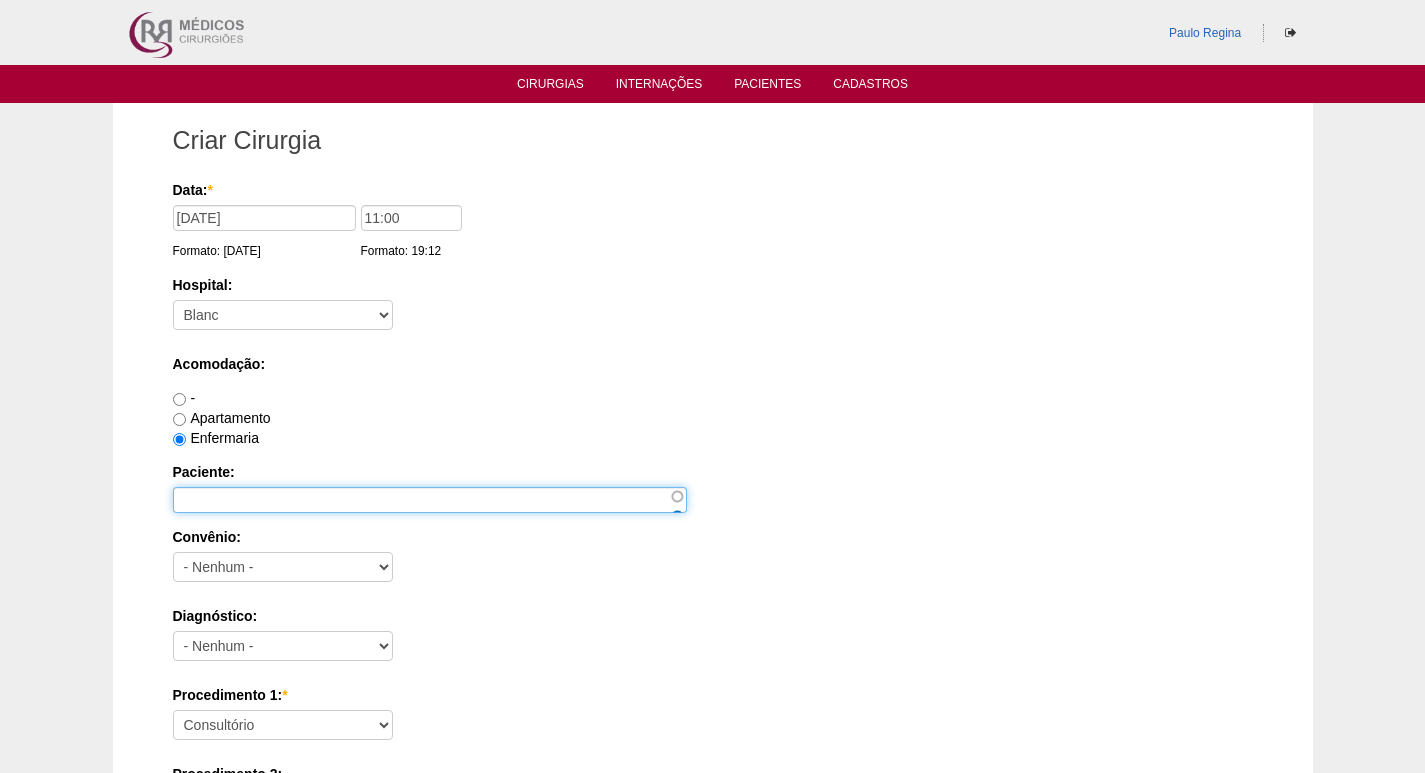 click on "Paciente:" at bounding box center (430, 500) 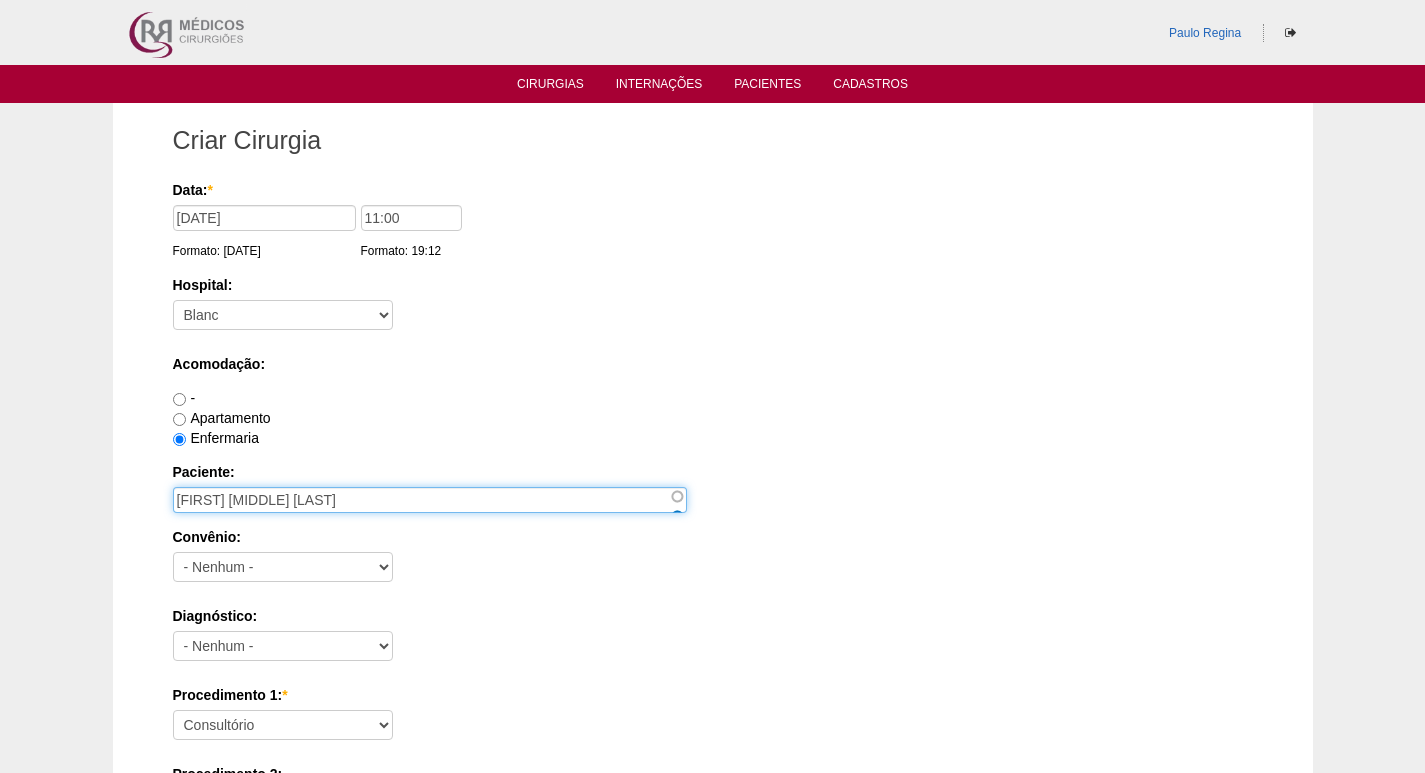 type on "[FIRST] [MIDDLE] [LAST]" 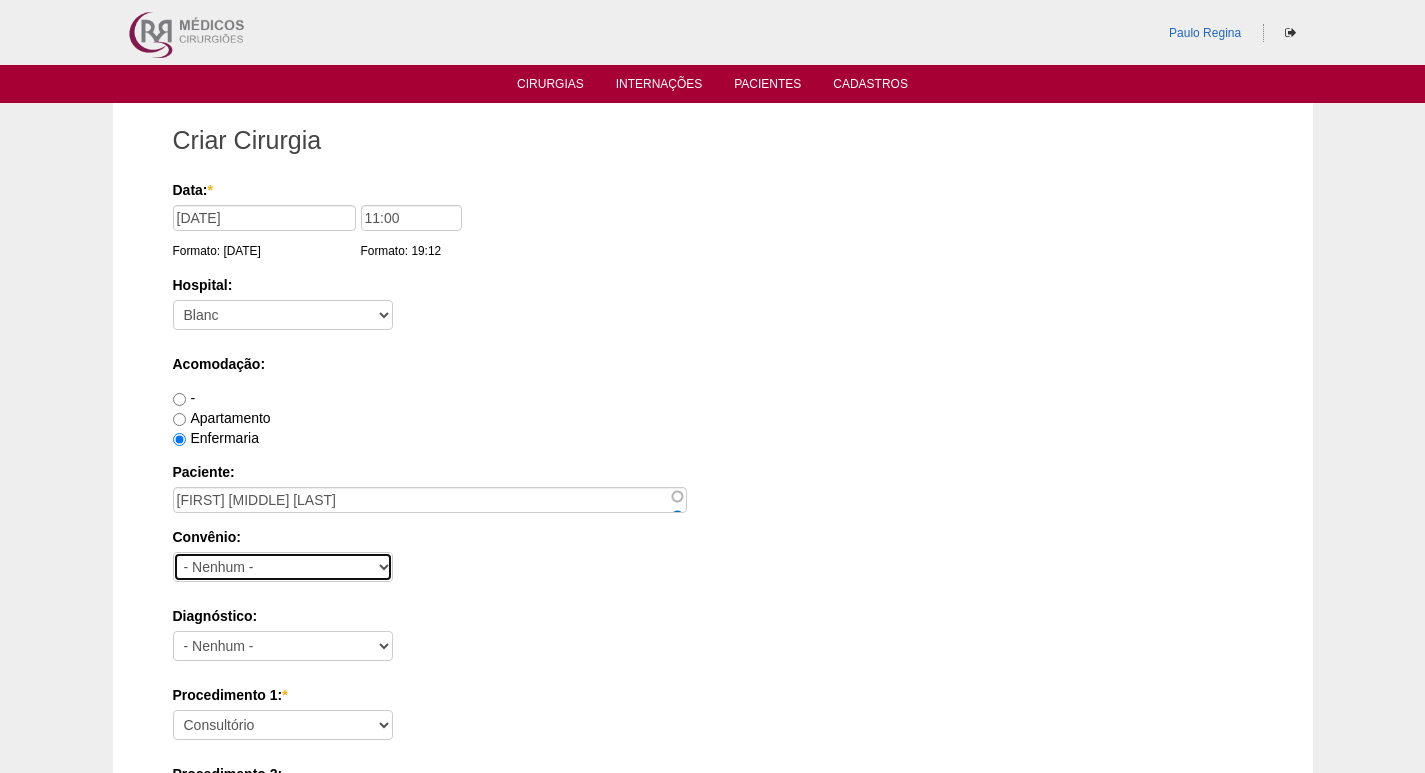 click on "- Nenhum - Abet Afresp Allianz Amil Blue Life Caasp Cabesp Caixa de Pensões Careplus Cassi CBPM Cesp Correios Cristovão Cristovão Cruz Azul Dix Economus Embratel Gama Goldem Cross IMASF Itaú Lincx Mapfre Marítima Medial Medical helth Mediservice Metrus Multicare Notre Dame Novelis Omega Omint Outros Particular Petrobrás Plantel Porto Seguro Postal Saúde Prefeitura Previscania Sabesp Santa Casa de Mauá Saúde Bradesco Saúde Caixa SCS Social Socio Sompo Saúde Sul América Uni Hosp Uni Hosp Unibanco Unimed VB saúde Vivest Volks" at bounding box center [283, 567] 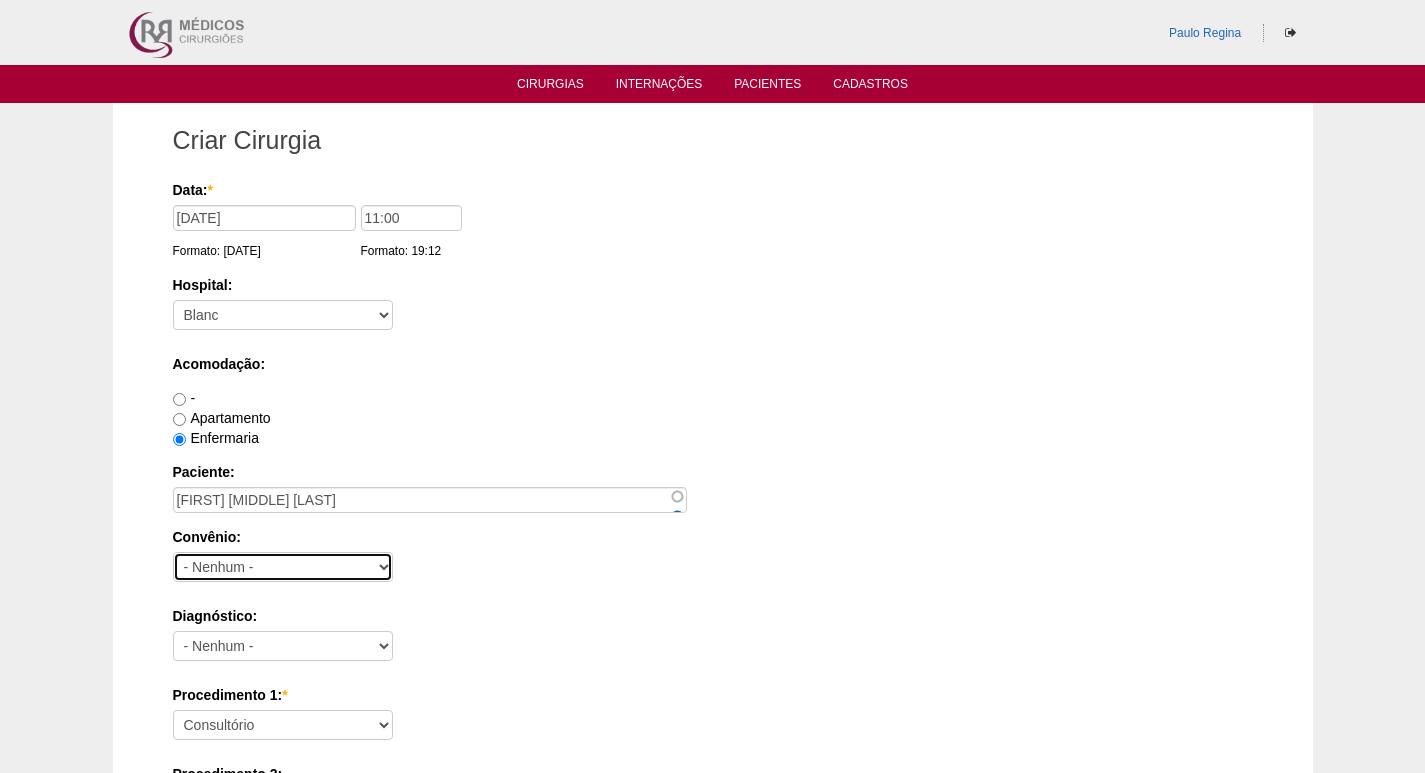 select on "9803" 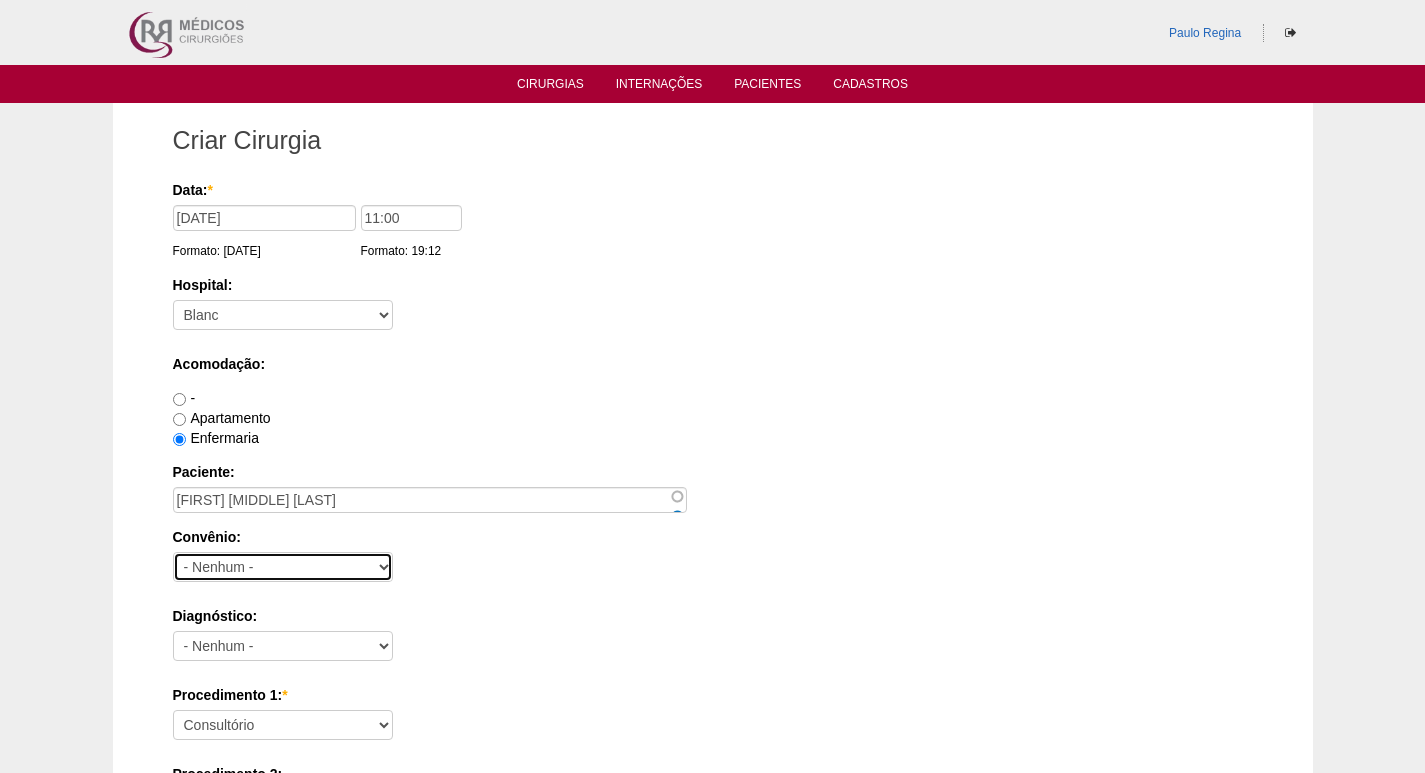 click on "- Nenhum - Abet Afresp Allianz Amil Blue Life Caasp Cabesp Caixa de Pensões Careplus Cassi CBPM Cesp Correios Cristovão Cristovão Cruz Azul Dix Economus Embratel Gama Goldem Cross IMASF Itaú Lincx Mapfre Marítima Medial Medical helth Mediservice Metrus Multicare Notre Dame Novelis Omega Omint Outros Particular Petrobrás Plantel Porto Seguro Postal Saúde Prefeitura Previscania Sabesp Santa Casa de Mauá Saúde Bradesco Saúde Caixa SCS Social Socio Sompo Saúde Sul América Uni Hosp Uni Hosp Unibanco Unimed VB saúde Vivest Volks" at bounding box center [283, 567] 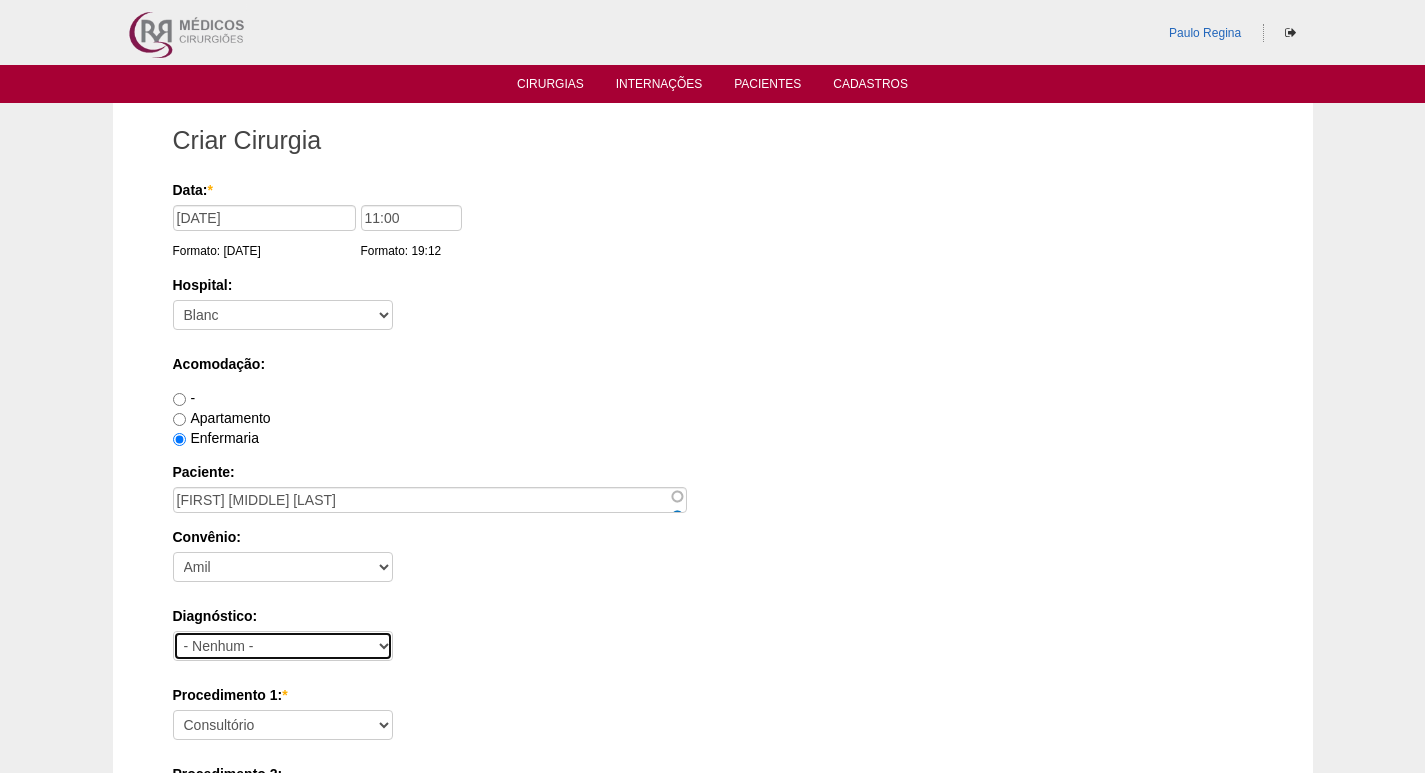 click on "- Nenhum - Abdome Agudo Abscesso Hepático Abscesso Perianal Abscesso Peritoneal Abscesso Subcutâneo Adenopatia Anemia Anexite Apendicite Aguda Ascite AUSENCIA Carcinomatose Cirrose Cirrose Biliar cisto de Mesenterio Cisto de Ovário Cisto Pilonidal Cisto Sebáceo Colangite Colecistite Aguda Colecistite Crônica Coledocolitíase Colica Biliar Cólica Renal Colite Condiloma (HPV) Constipação consulta Curso / Treinamentos Divertículo de Esôfago Divertículo de Meckel Diverticulose Doenças da Pele Doenças do Baço Dor Abdominal Duodenite Endometriose Enterite Aguda Enterite Crônica Esofagite Estenose do Esôfago Estenose do Piloro Fissura Fístula Biliar Fístula Duodenal Fístula Esofágica Fístula Estercoral Fístula Gástrica Fistula perianal Gastrite Gastrite Hemorrágica GECA HDA HDB Hematoma da incisão obstetrica hematoma Obstétrico da pelve Hemorroida Hepatite A Hepatite B Hepatite C Hepatite Crônica Hepatite Esclarecer Hepatite Tóxica Hérnia Epigástrica Hérnia Femoral Hérnia Hiatal" at bounding box center [283, 646] 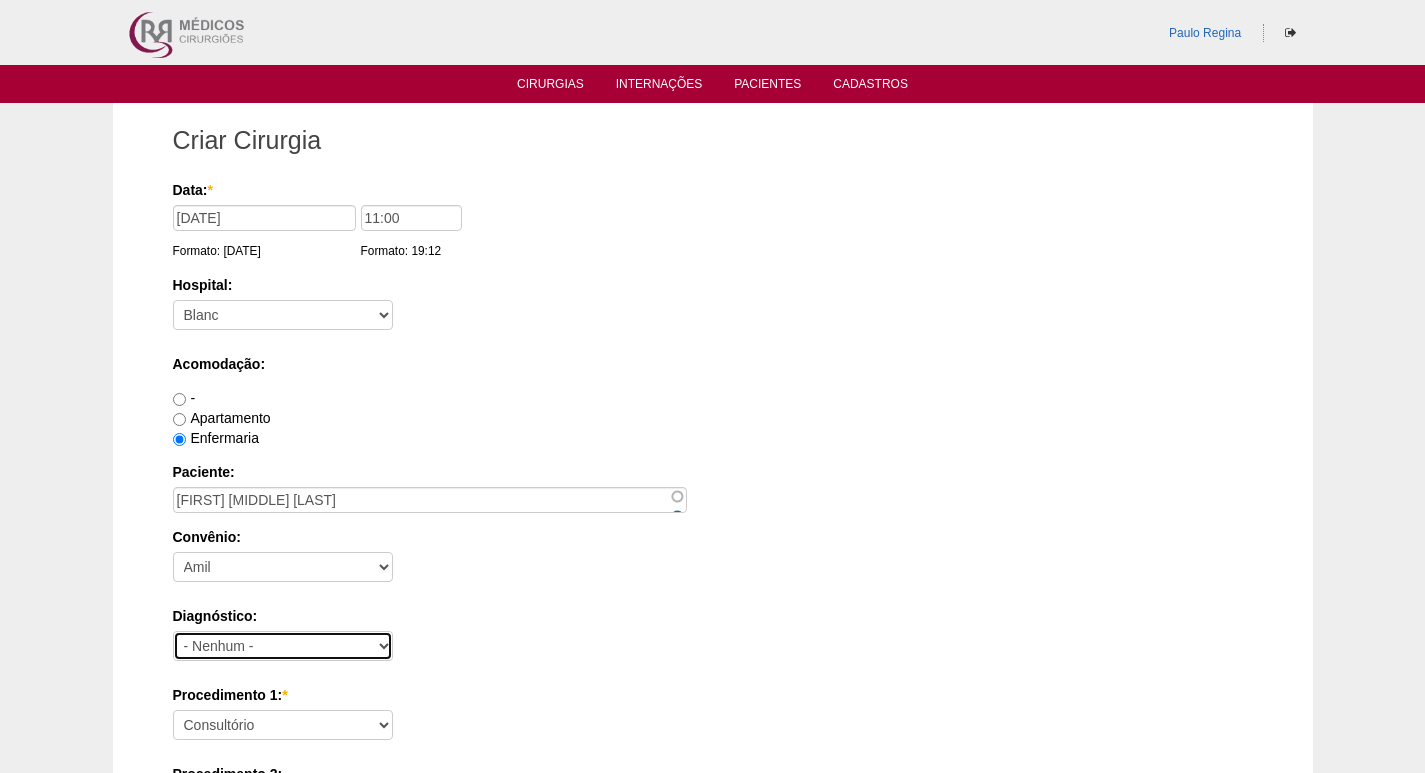 select on "3705" 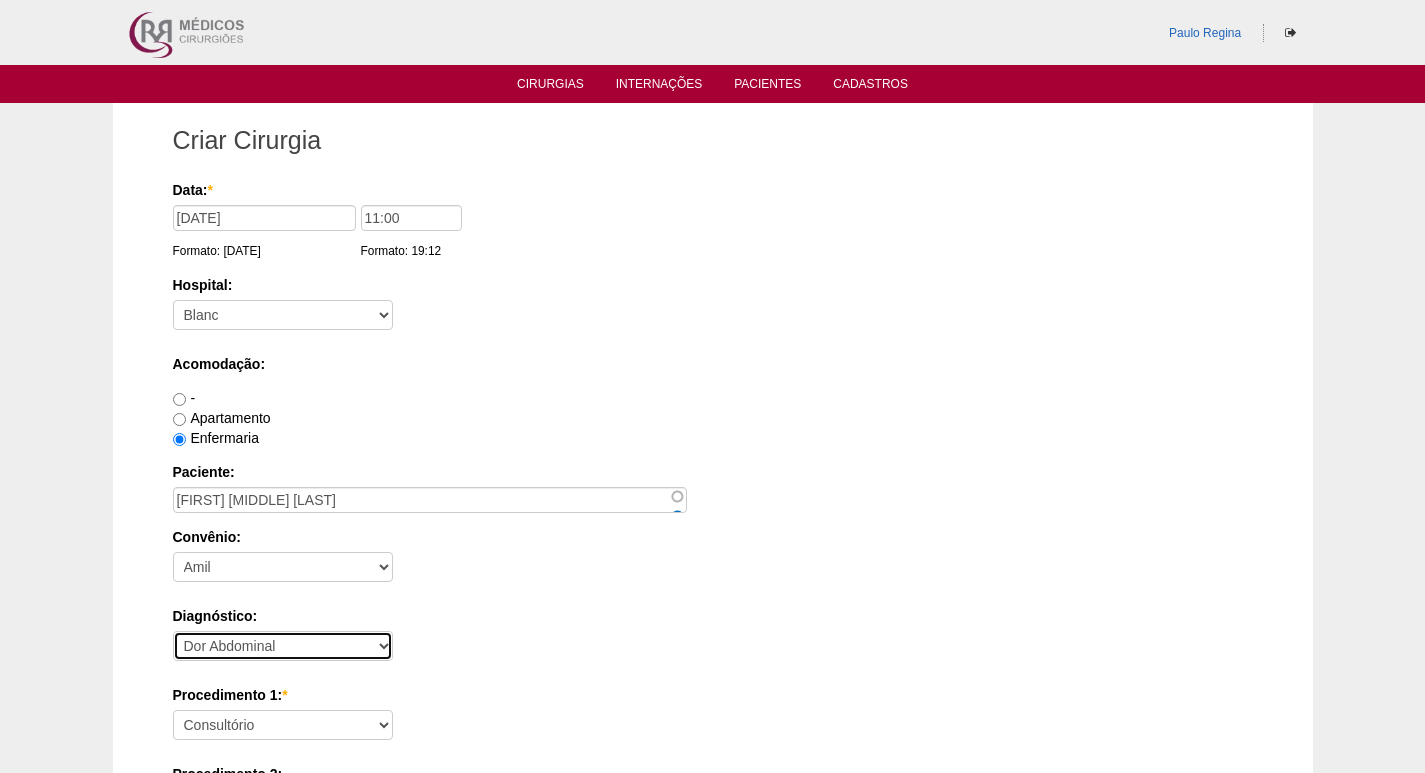 click on "- Nenhum - Abdome Agudo Abscesso Hepático Abscesso Perianal Abscesso Peritoneal Abscesso Subcutâneo Adenopatia Anemia Anexite Apendicite Aguda Ascite AUSENCIA Carcinomatose Cirrose Cirrose Biliar cisto de Mesenterio Cisto de Ovário Cisto Pilonidal Cisto Sebáceo Colangite Colecistite Aguda Colecistite Crônica Coledocolitíase Colica Biliar Cólica Renal Colite Condiloma (HPV) Constipação consulta Curso / Treinamentos Divertículo de Esôfago Divertículo de Meckel Diverticulose Doenças da Pele Doenças do Baço Dor Abdominal Duodenite Endometriose Enterite Aguda Enterite Crônica Esofagite Estenose do Esôfago Estenose do Piloro Fissura Fístula Biliar Fístula Duodenal Fístula Esofágica Fístula Estercoral Fístula Gástrica Fistula perianal Gastrite Gastrite Hemorrágica GECA HDA HDB Hematoma da incisão obstetrica hematoma Obstétrico da pelve Hemorroida Hepatite A Hepatite B Hepatite C Hepatite Crônica Hepatite Esclarecer Hepatite Tóxica Hérnia Epigástrica Hérnia Femoral Hérnia Hiatal" at bounding box center [283, 646] 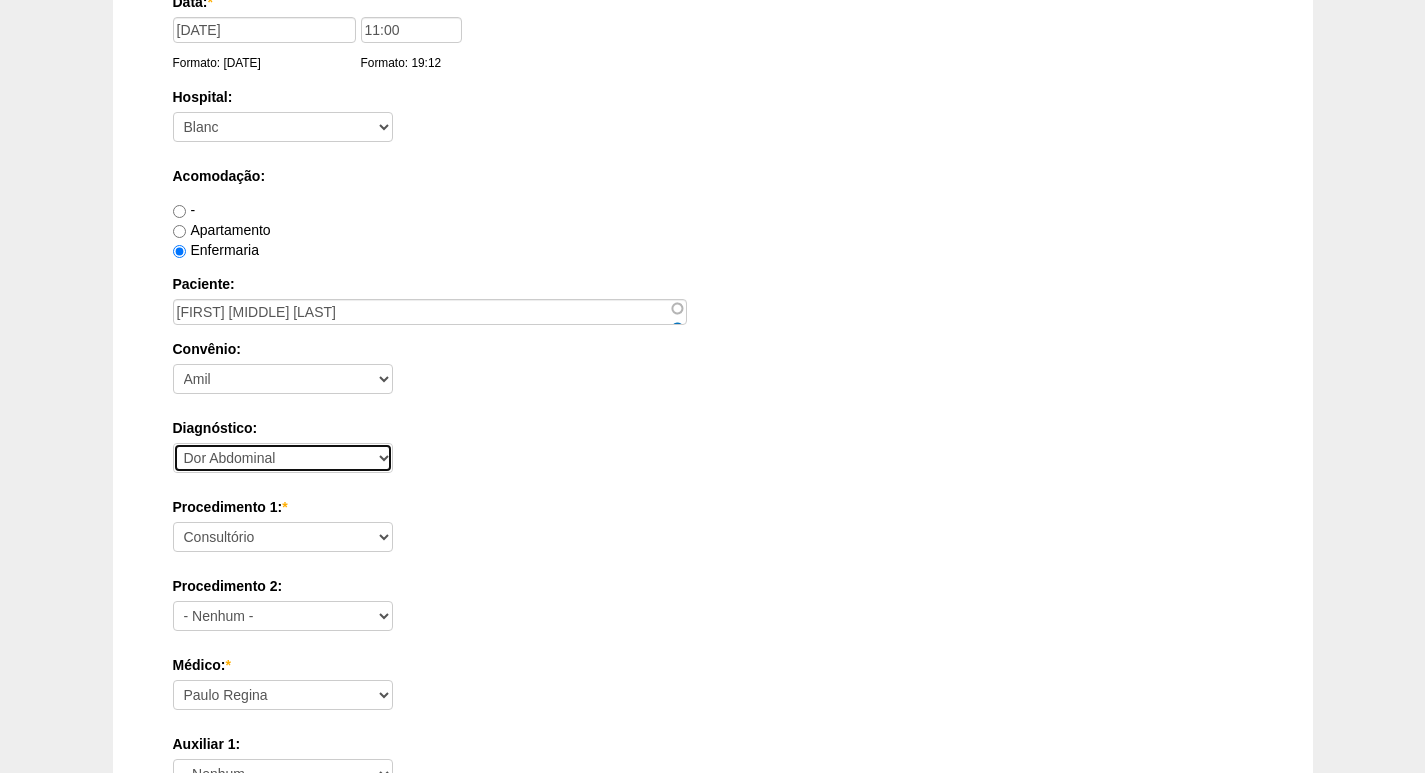 scroll, scrollTop: 200, scrollLeft: 0, axis: vertical 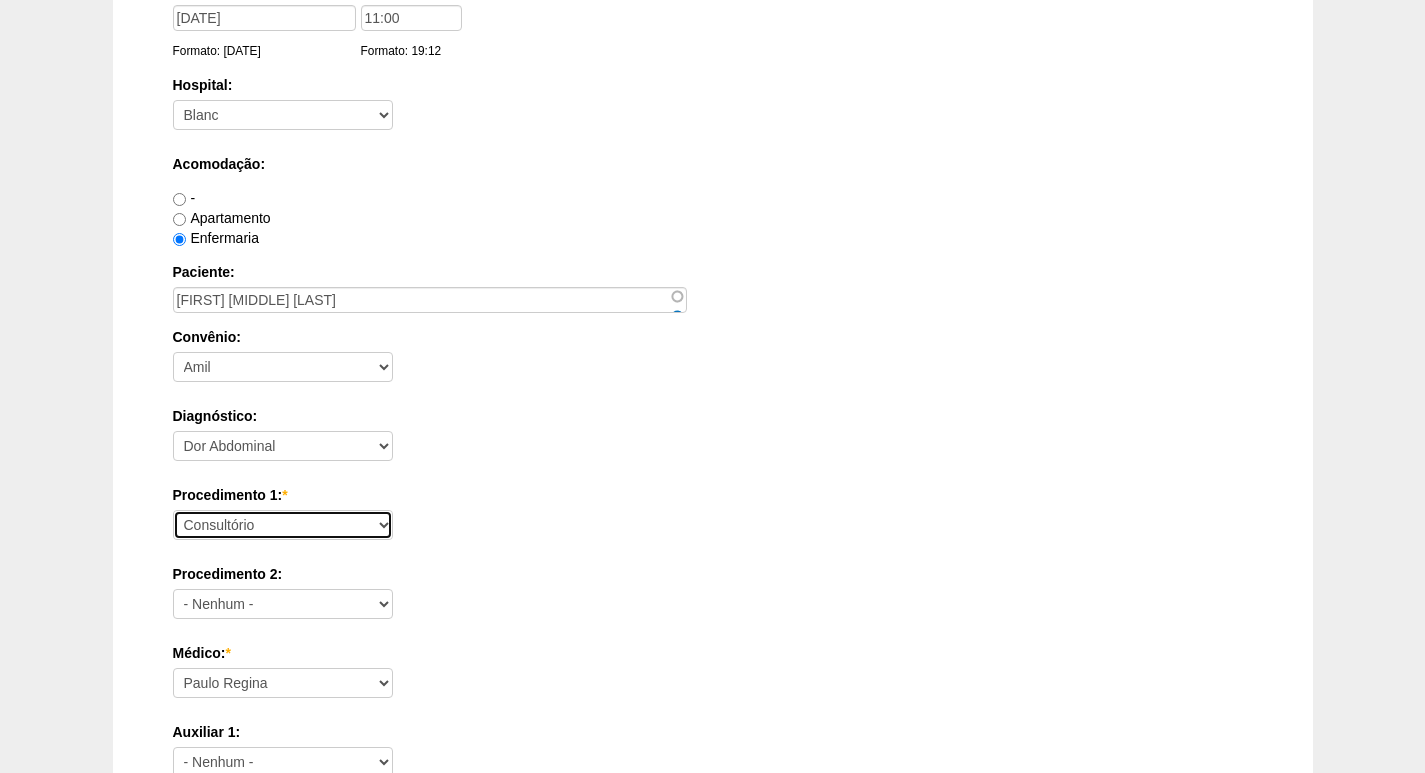 click on "Consultório Abscesso Hepático - Drenagem Abscesso perianal Amputação Abdômino Perineal do Reto por Vídeo Apendicectomia Apendicectomia Robotica Apendicectomia VL Balão Allurion Biópsia de Pele ou Tumor Superficial Biópsia Hepática por Video Cantoplastia Ungueal Cisto de Mesenterio por Video Cisto Sacro-coccígeo - Cirurgia Clinico Colecistectomia com Colangiografia Colecistectomia com Colangiografia VL Colecistectomia Robótica Colecistectomia sem Colangiografia Colecistectomia sem Colangiografia VL Colecistojejunostomia Colecistostomia Colectomia Parcial com Colostomia  Colectomia Parcial com Colostomia VL Colectomia Parcial D Robótica Colectomia Parcial Robótica Colectomia Parcial sem Colostomia Colectomia Parcial sem Colostomia VL Colectomia Total com Íleo-retoanastomose Colectomia Total com Íleo-retoanastomose VL Colectomia Total com Ileostomia Colectomia Total com Ileostomia VL Colectomia Total Robótica Colédoco ou Hepático-Jejunostomia Colédoco ou Hepático-Jejunostomia VL Enteropexia" at bounding box center (283, 525) 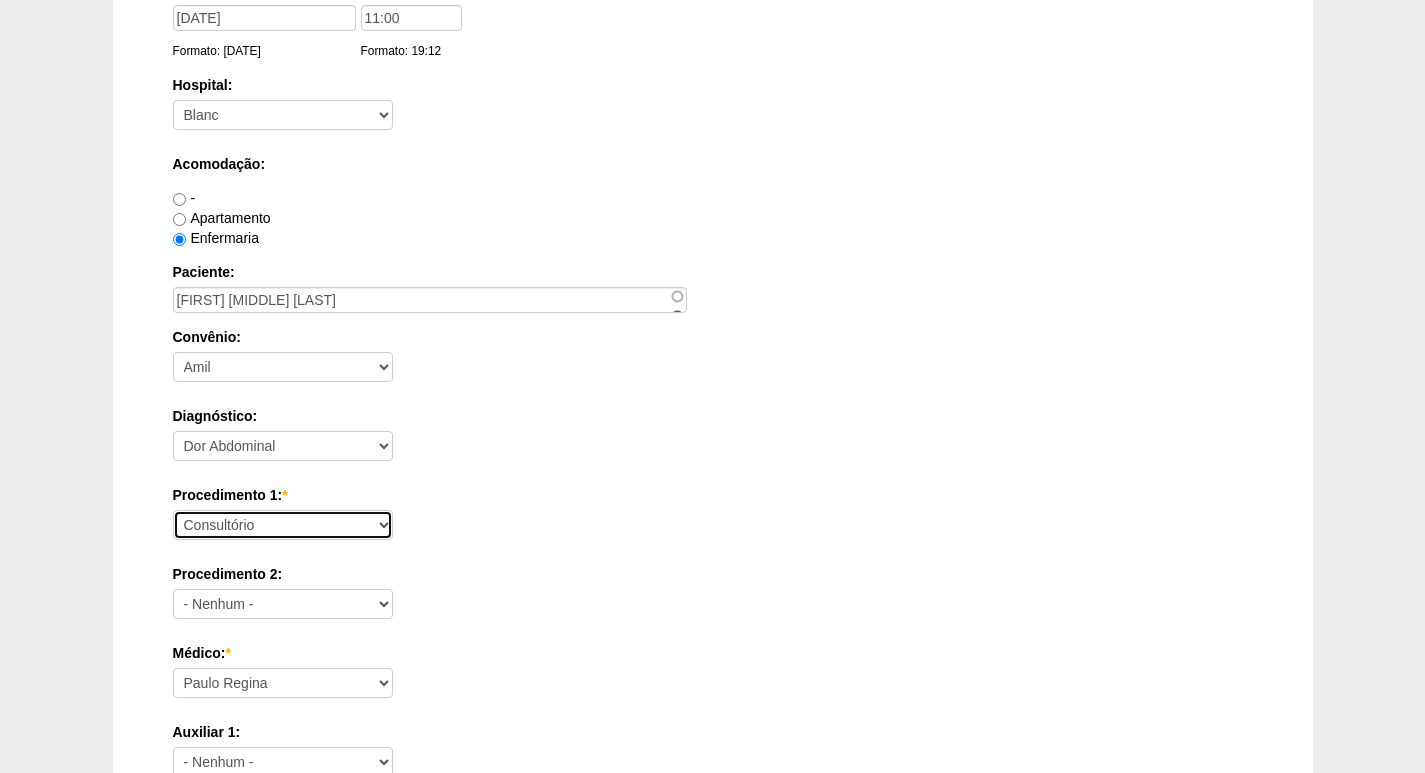 select on "4003" 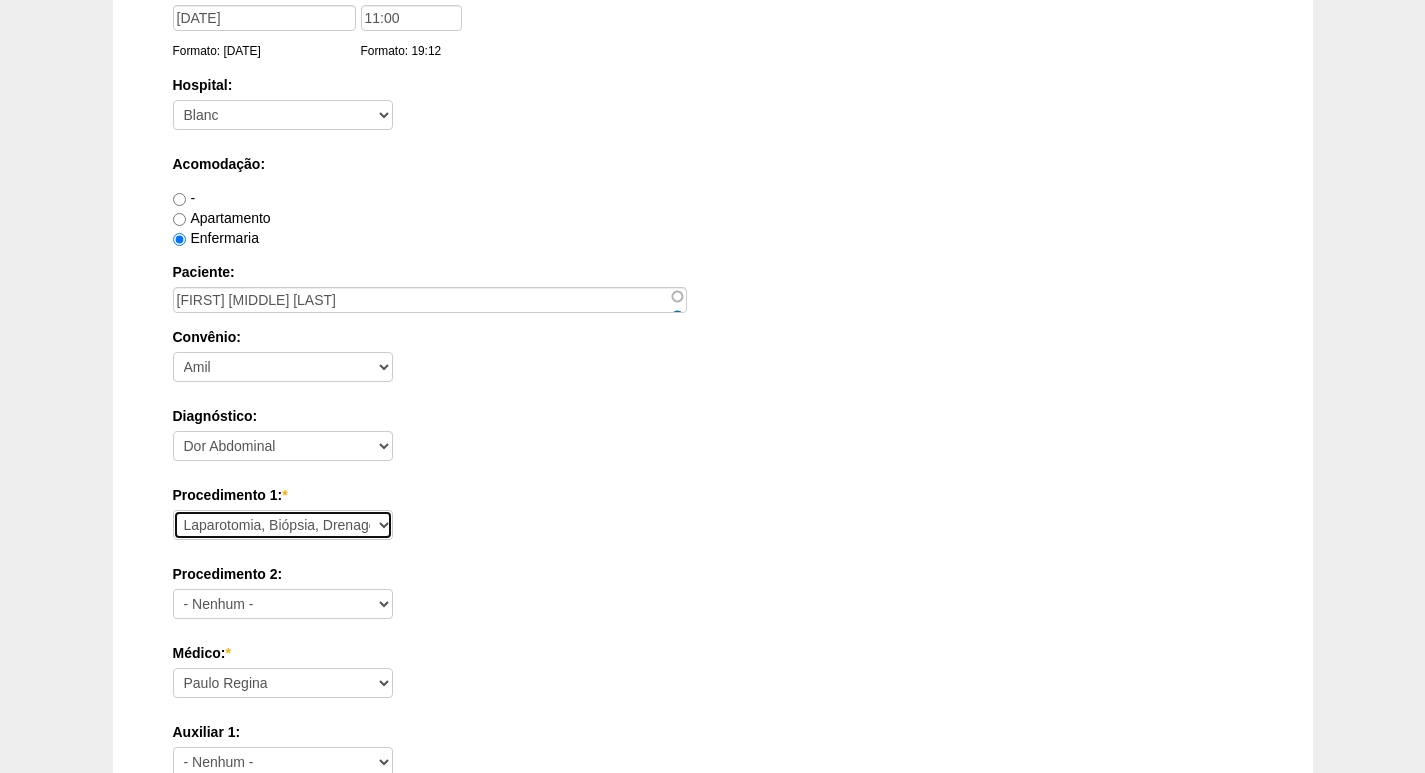 click on "Consultório Abscesso Hepático - Drenagem Abscesso perianal Amputação Abdômino Perineal do Reto por Vídeo Apendicectomia Apendicectomia Robotica Apendicectomia VL Balão Allurion Biópsia de Pele ou Tumor Superficial Biópsia Hepática por Video Cantoplastia Ungueal Cisto de Mesenterio por Video Cisto Sacro-coccígeo - Cirurgia Clinico Colecistectomia com Colangiografia Colecistectomia com Colangiografia VL Colecistectomia Robótica Colecistectomia sem Colangiografia Colecistectomia sem Colangiografia VL Colecistojejunostomia Colecistostomia Colectomia Parcial com Colostomia  Colectomia Parcial com Colostomia VL Colectomia Parcial D Robótica Colectomia Parcial Robótica Colectomia Parcial sem Colostomia Colectomia Parcial sem Colostomia VL Colectomia Total com Íleo-retoanastomose Colectomia Total com Íleo-retoanastomose VL Colectomia Total com Ileostomia Colectomia Total com Ileostomia VL Colectomia Total Robótica Colédoco ou Hepático-Jejunostomia Colédoco ou Hepático-Jejunostomia VL Enteropexia" at bounding box center [283, 525] 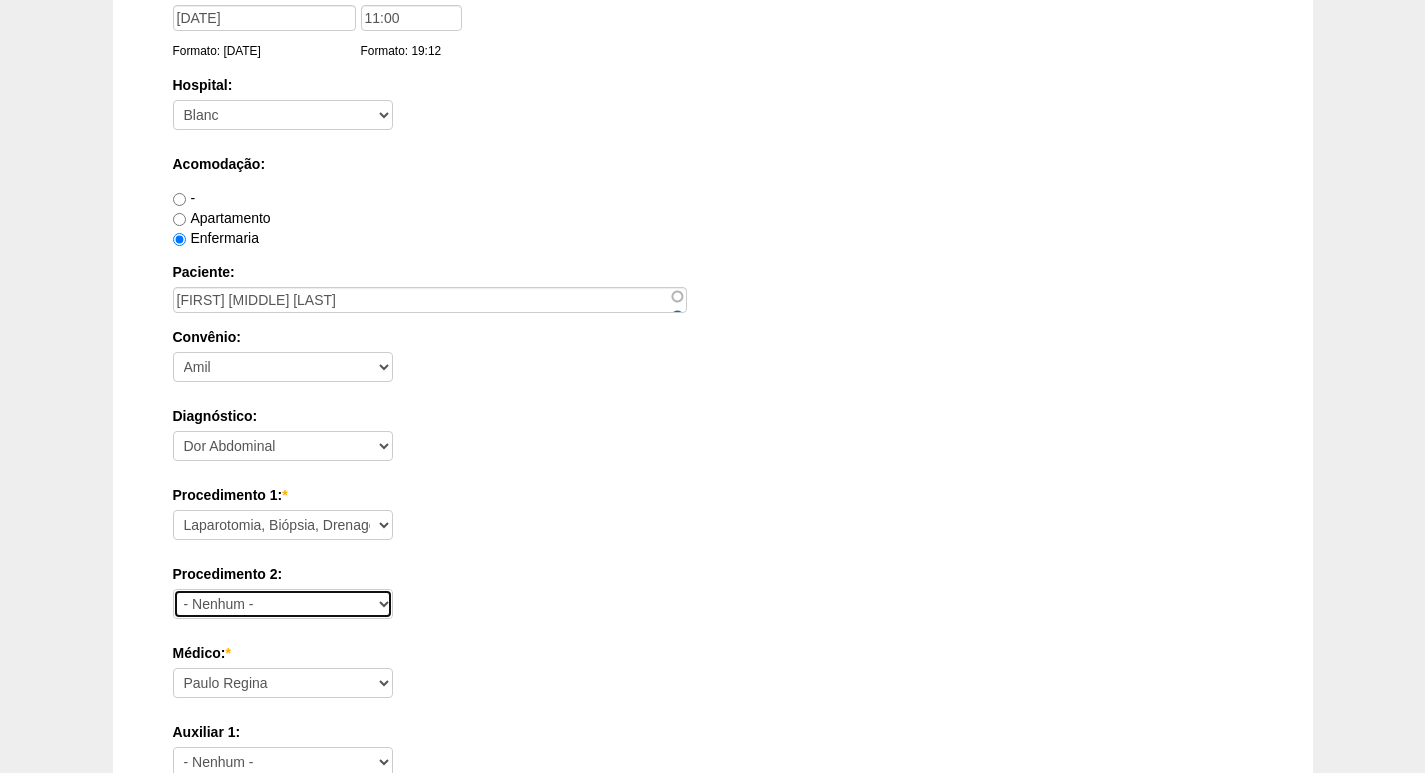 click on "- Nenhum -  Consultório Abscesso Hepático - Drenagem Abscesso perianal Amputação Abdômino Perineal do Reto por Vídeo Apendicectomia Apendicectomia Robotica Apendicectomia VL Balão Allurion Biópsia de Pele ou Tumor Superficial Biópsia Hepática por Video Cantoplastia Ungueal Cisto de Mesenterio por Video Cisto Sacro-coccígeo - Cirurgia Clinico Colecistectomia com Colangiografia Colecistectomia com Colangiografia VL Colecistectomia Robótica Colecistectomia sem Colangiografia Colecistectomia sem Colangiografia VL Colecistojejunostomia Colecistostomia Colectomia Parcial com Colostomia  Colectomia Parcial com Colostomia VL Colectomia Parcial D Robótica Colectomia Parcial Robótica Colectomia Parcial sem Colostomia Colectomia Parcial sem Colostomia VL Colectomia Total com Íleo-retoanastomose Colectomia Total com Íleo-retoanastomose VL Colectomia Total com Ileostomia Colectomia Total com Ileostomia VL Colectomia Total Robótica Colédoco ou Hepático-Jejunostomia Colédoco ou Hepático-Jejunostomia VL" at bounding box center [283, 604] 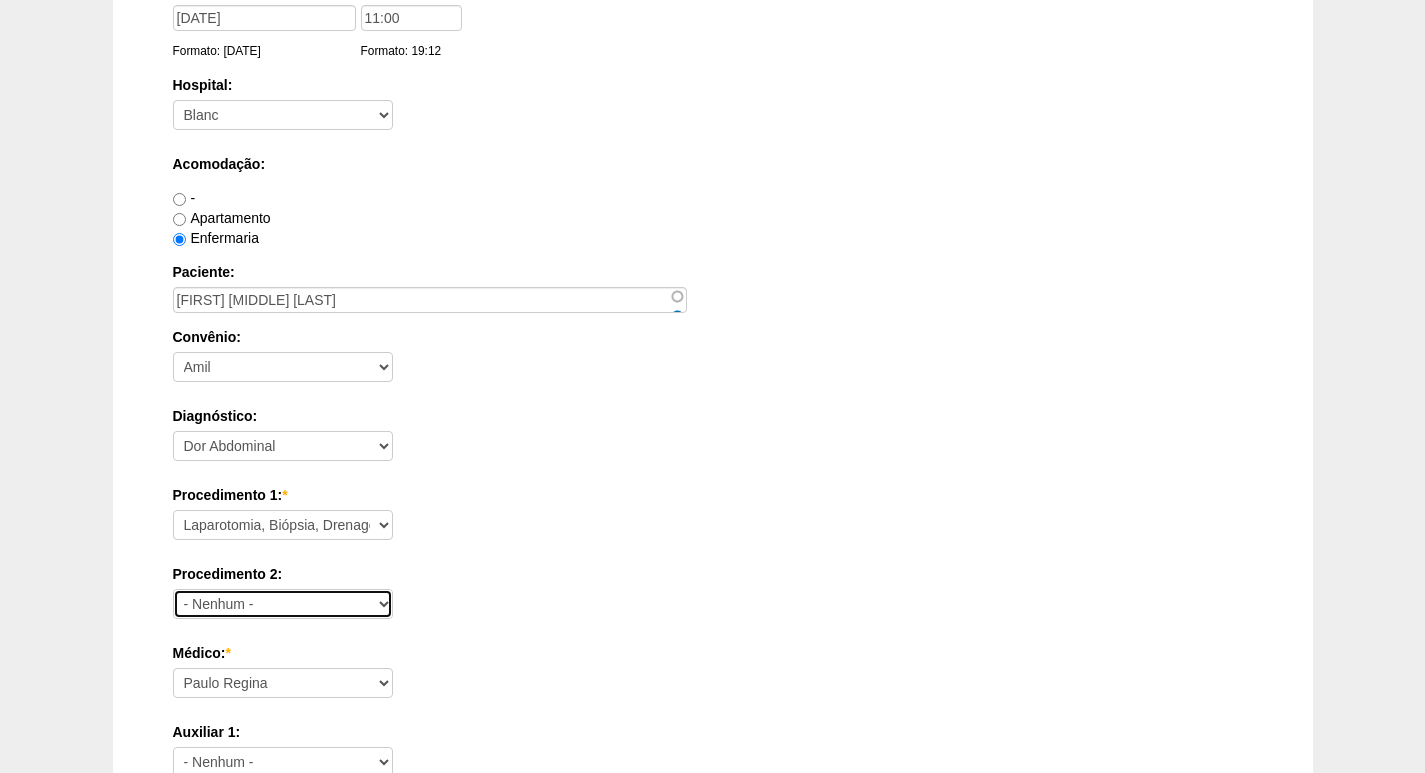 select on "35201" 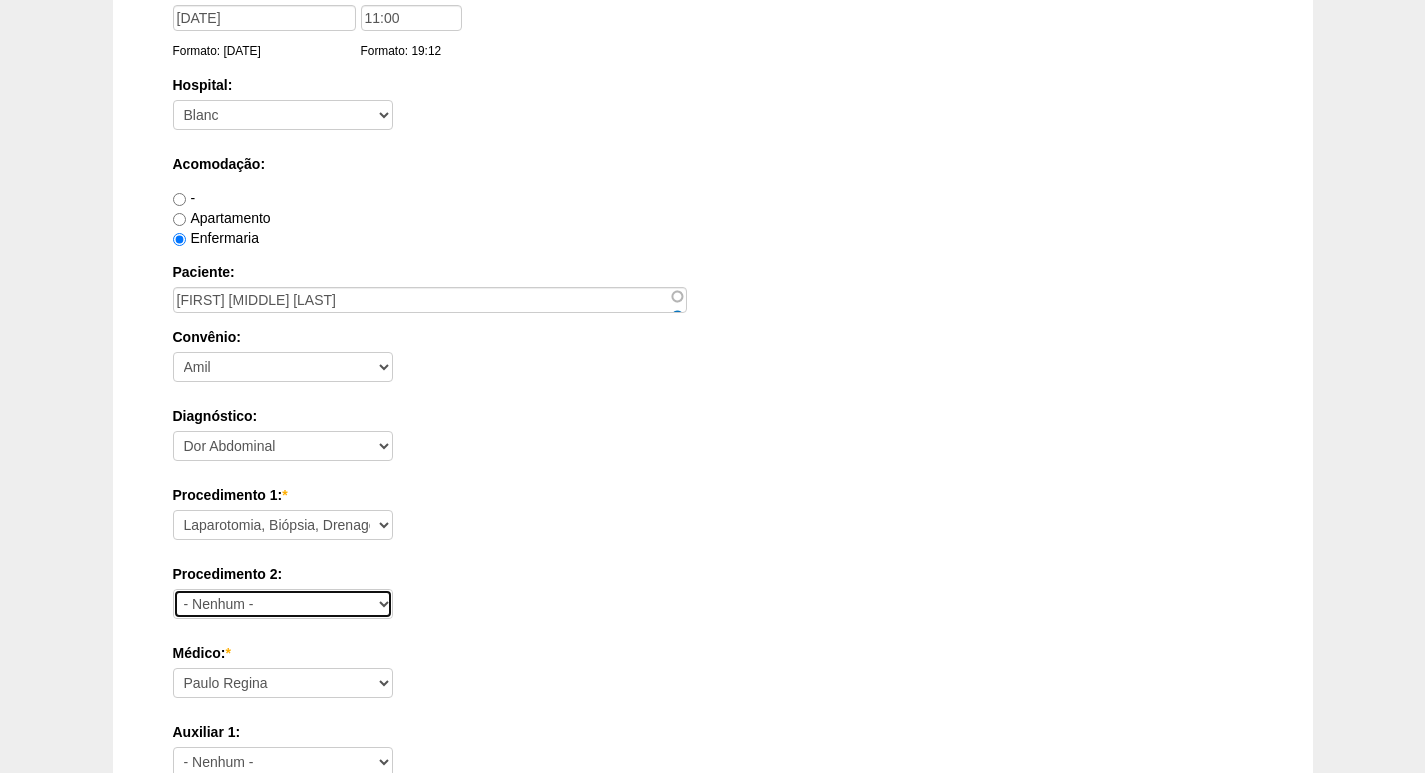 click on "- Nenhum -  Consultório Abscesso Hepático - Drenagem Abscesso perianal Amputação Abdômino Perineal do Reto por Vídeo Apendicectomia Apendicectomia Robotica Apendicectomia VL Balão Allurion Biópsia de Pele ou Tumor Superficial Biópsia Hepática por Video Cantoplastia Ungueal Cisto de Mesenterio por Video Cisto Sacro-coccígeo - Cirurgia Clinico Colecistectomia com Colangiografia Colecistectomia com Colangiografia VL Colecistectomia Robótica Colecistectomia sem Colangiografia Colecistectomia sem Colangiografia VL Colecistojejunostomia Colecistostomia Colectomia Parcial com Colostomia  Colectomia Parcial com Colostomia VL Colectomia Parcial D Robótica Colectomia Parcial Robótica Colectomia Parcial sem Colostomia Colectomia Parcial sem Colostomia VL Colectomia Total com Íleo-retoanastomose Colectomia Total com Íleo-retoanastomose VL Colectomia Total com Ileostomia Colectomia Total com Ileostomia VL Colectomia Total Robótica Colédoco ou Hepático-Jejunostomia Colédoco ou Hepático-Jejunostomia VL" at bounding box center [283, 604] 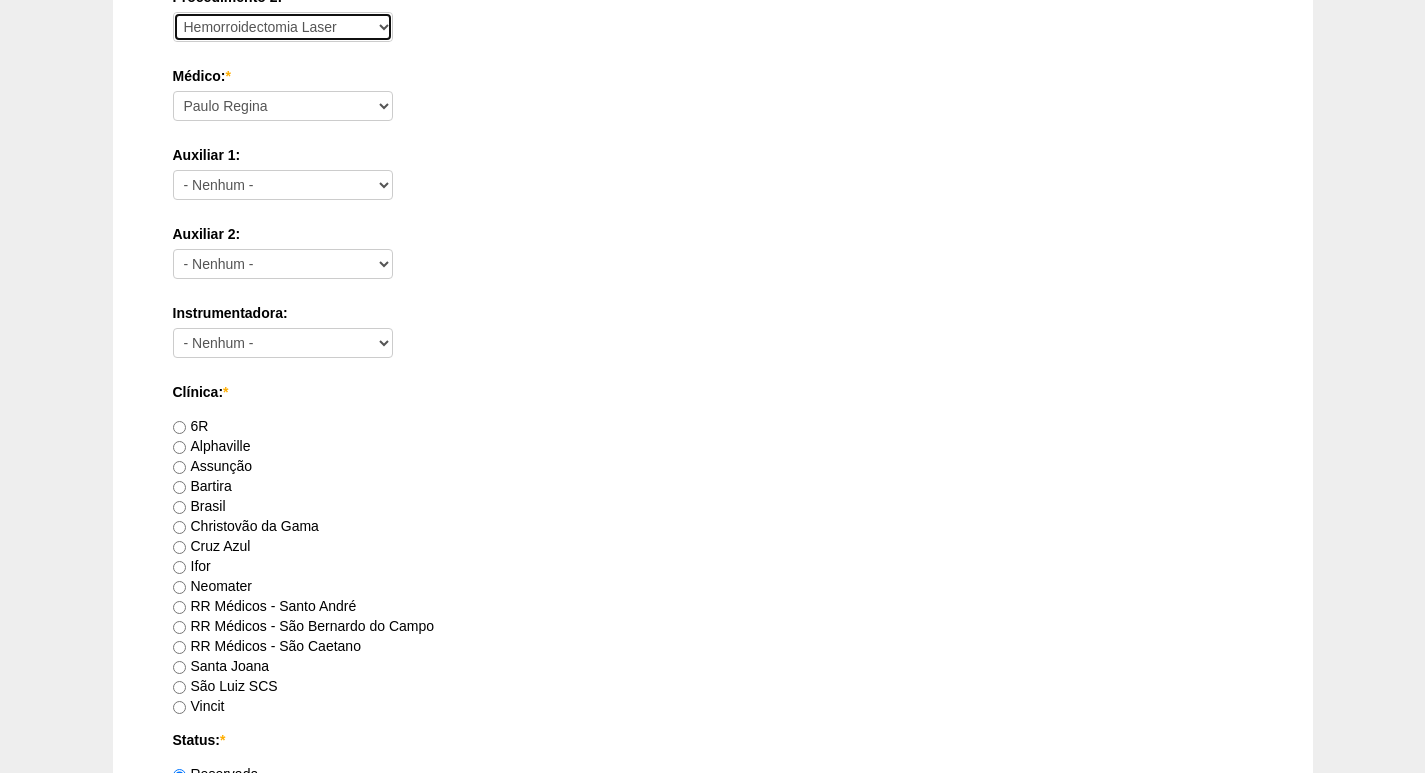 scroll, scrollTop: 800, scrollLeft: 0, axis: vertical 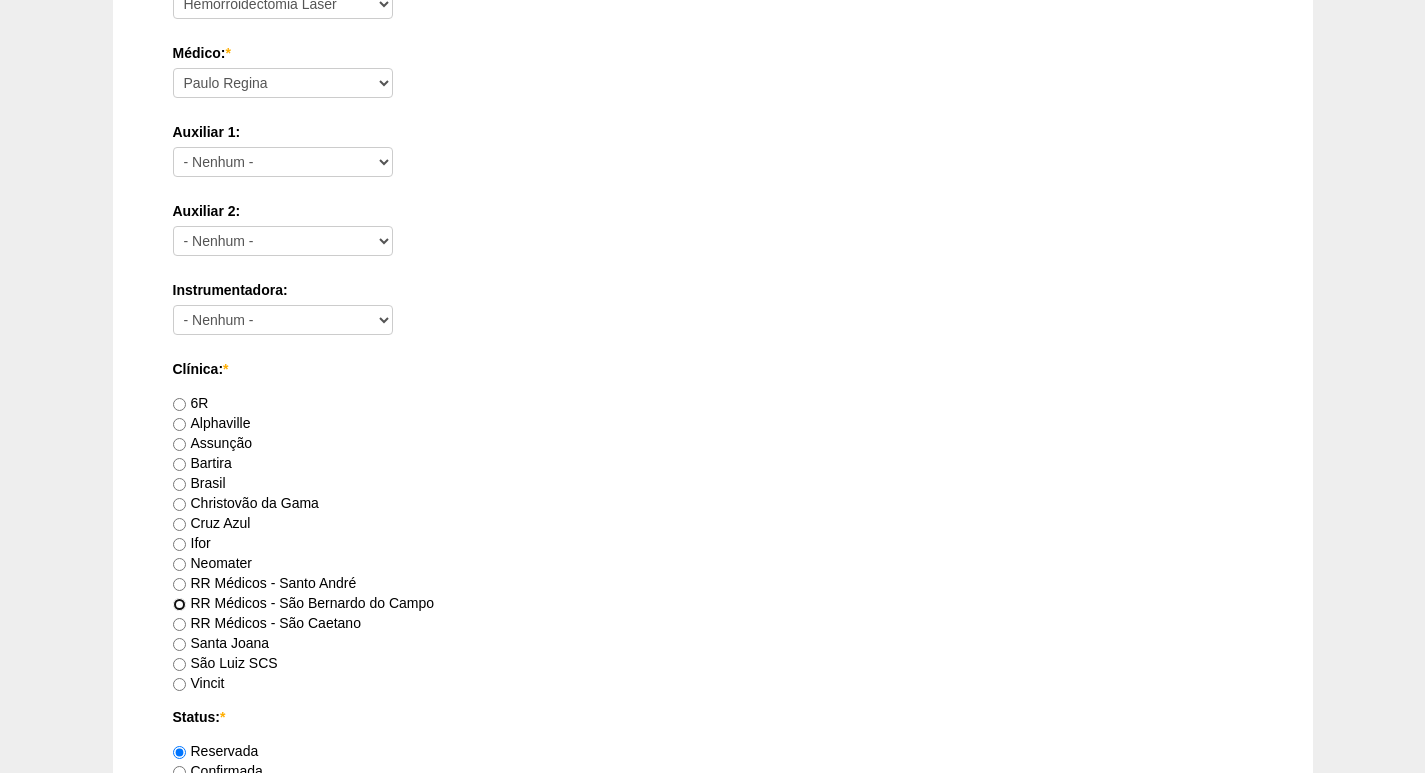 click on "RR Médicos - São Bernardo do Campo" at bounding box center [179, 604] 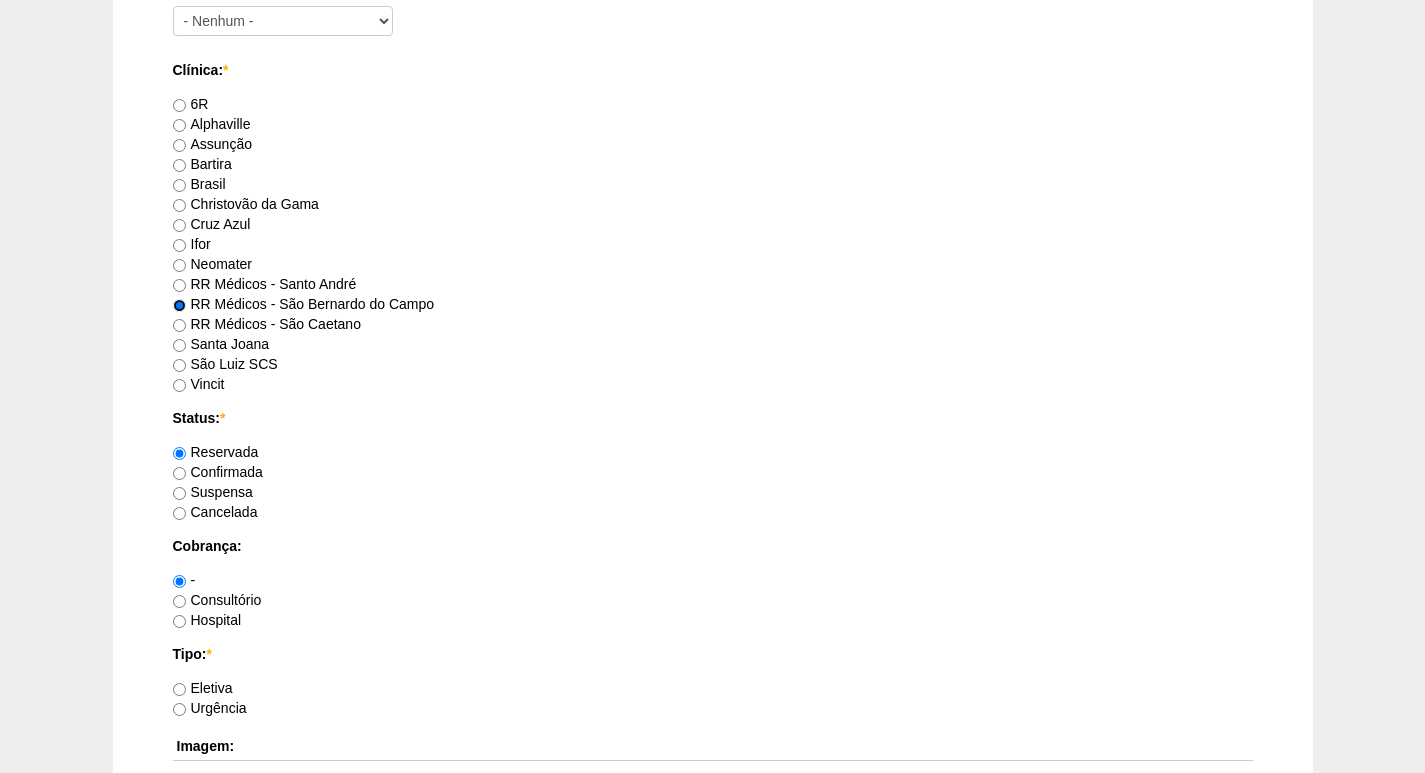 scroll, scrollTop: 1100, scrollLeft: 0, axis: vertical 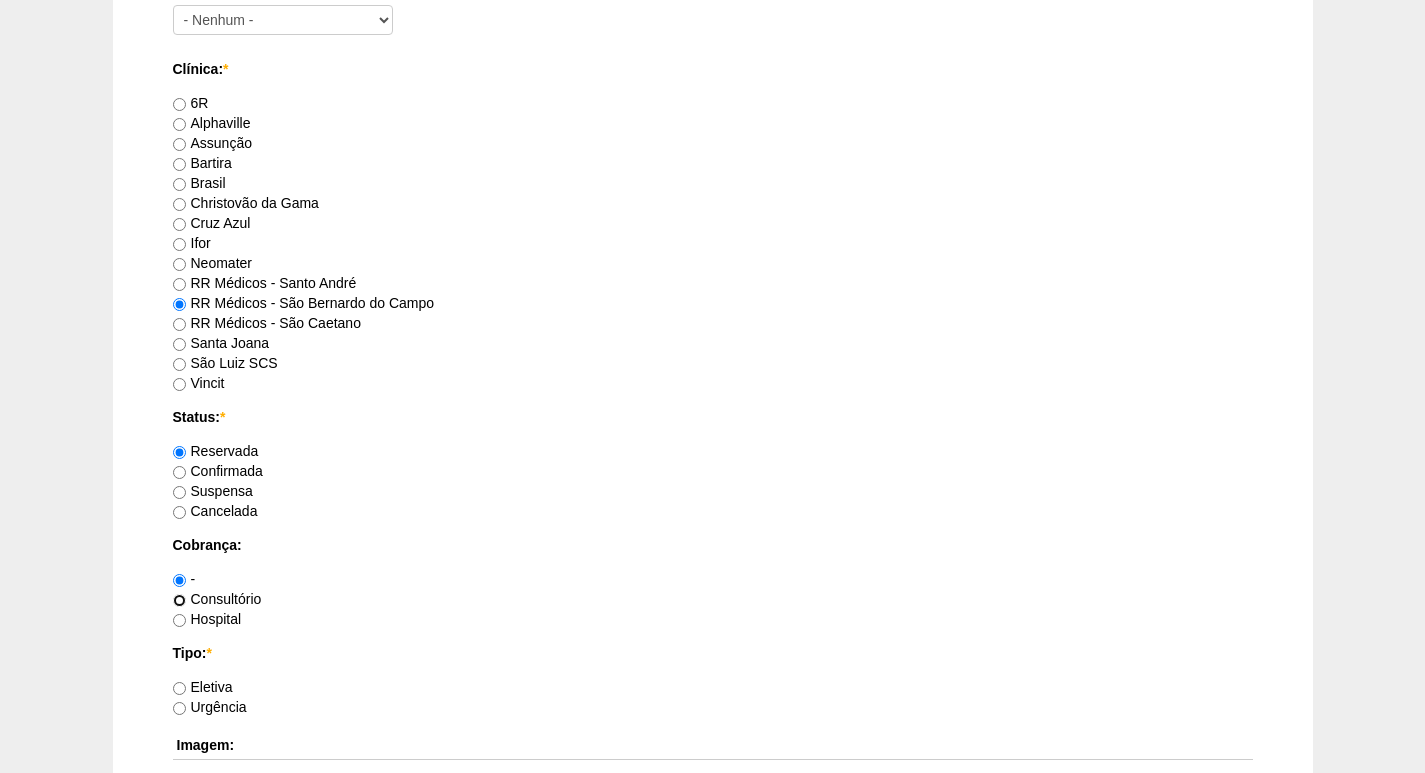 click on "Consultório" at bounding box center (179, 600) 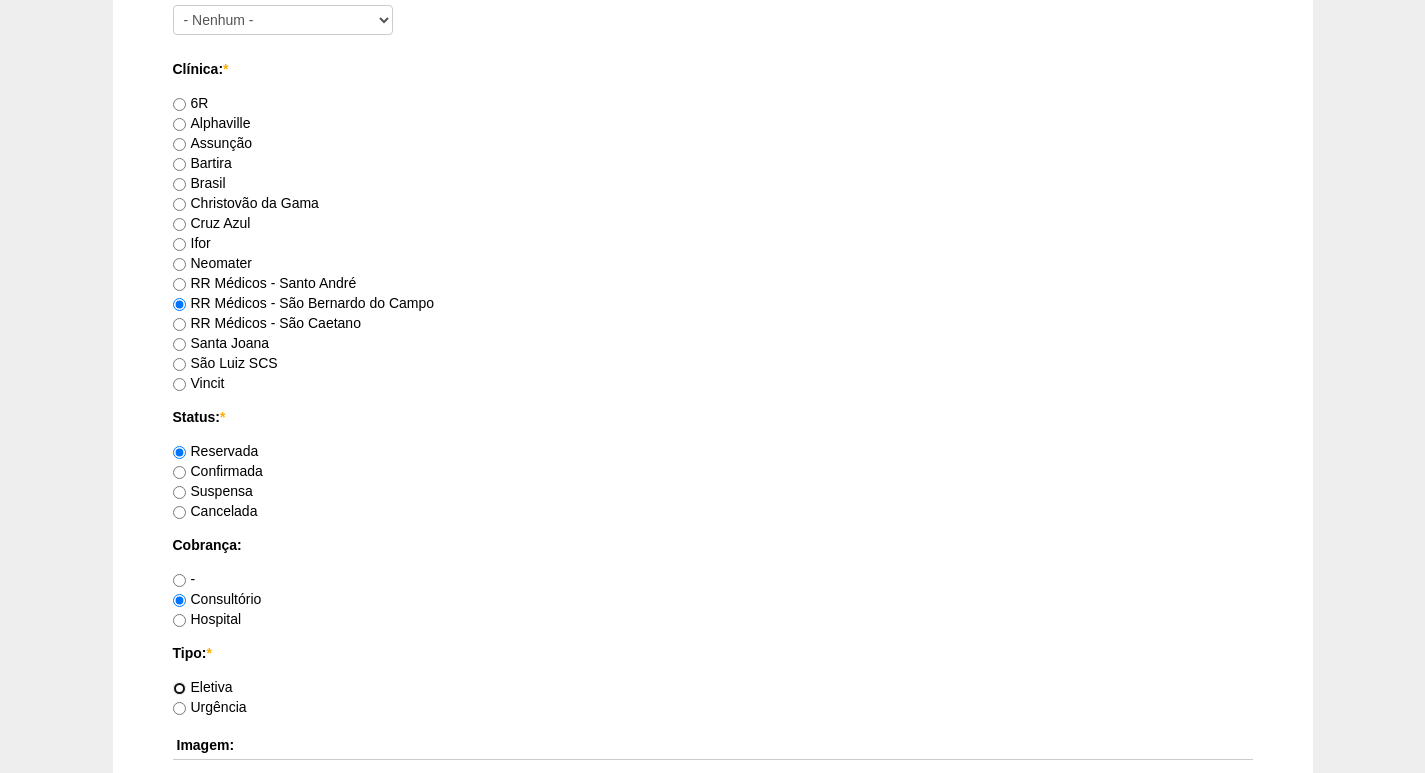 click on "Eletiva" at bounding box center (179, 688) 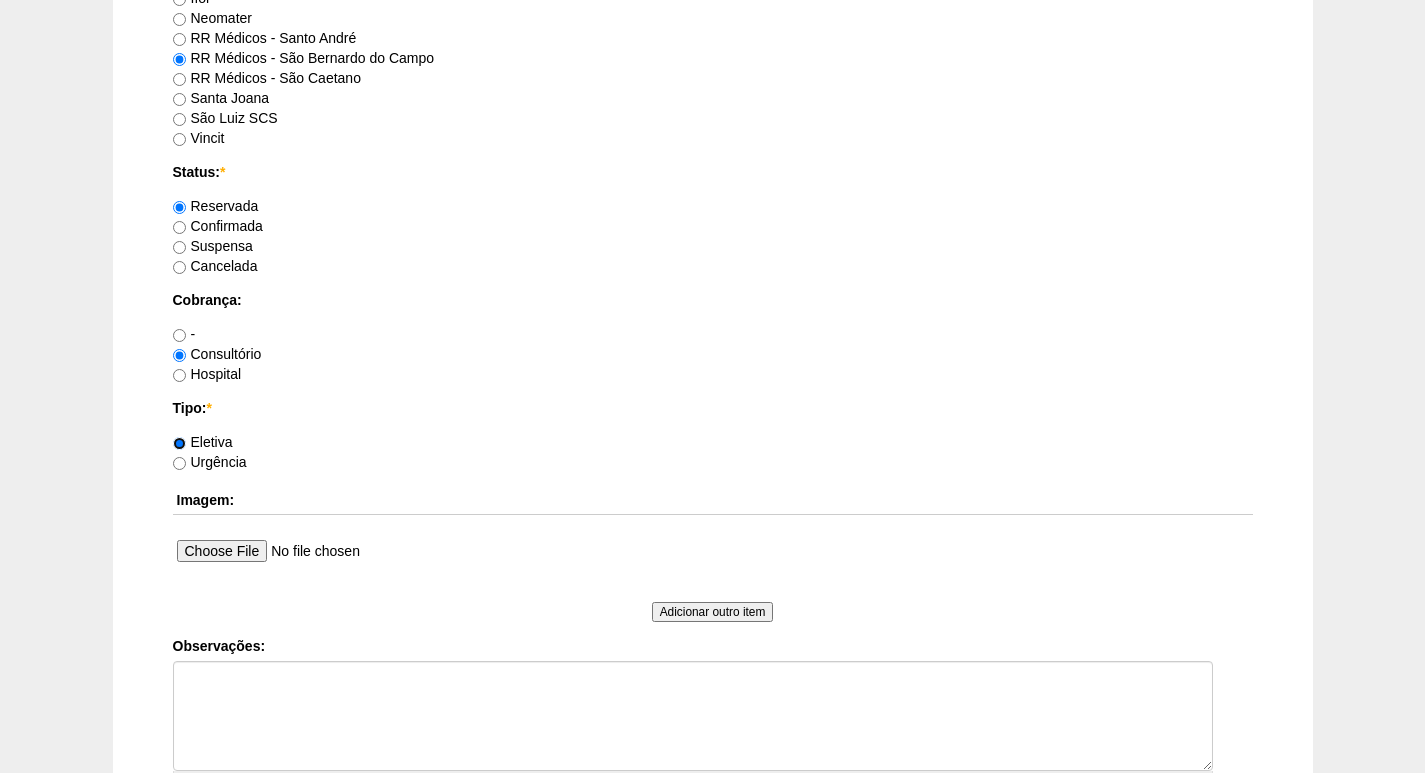 scroll, scrollTop: 1500, scrollLeft: 0, axis: vertical 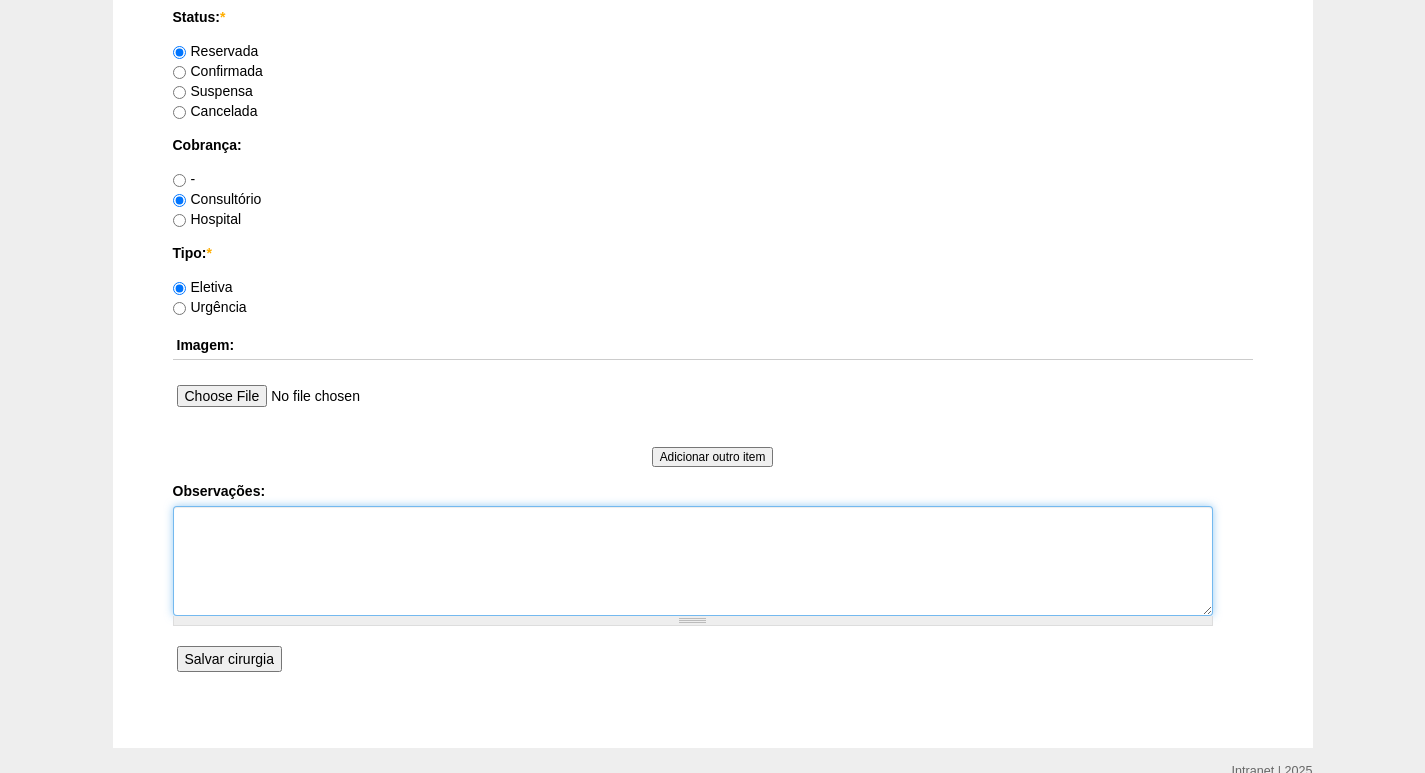 click on "Observações:" at bounding box center (693, 561) 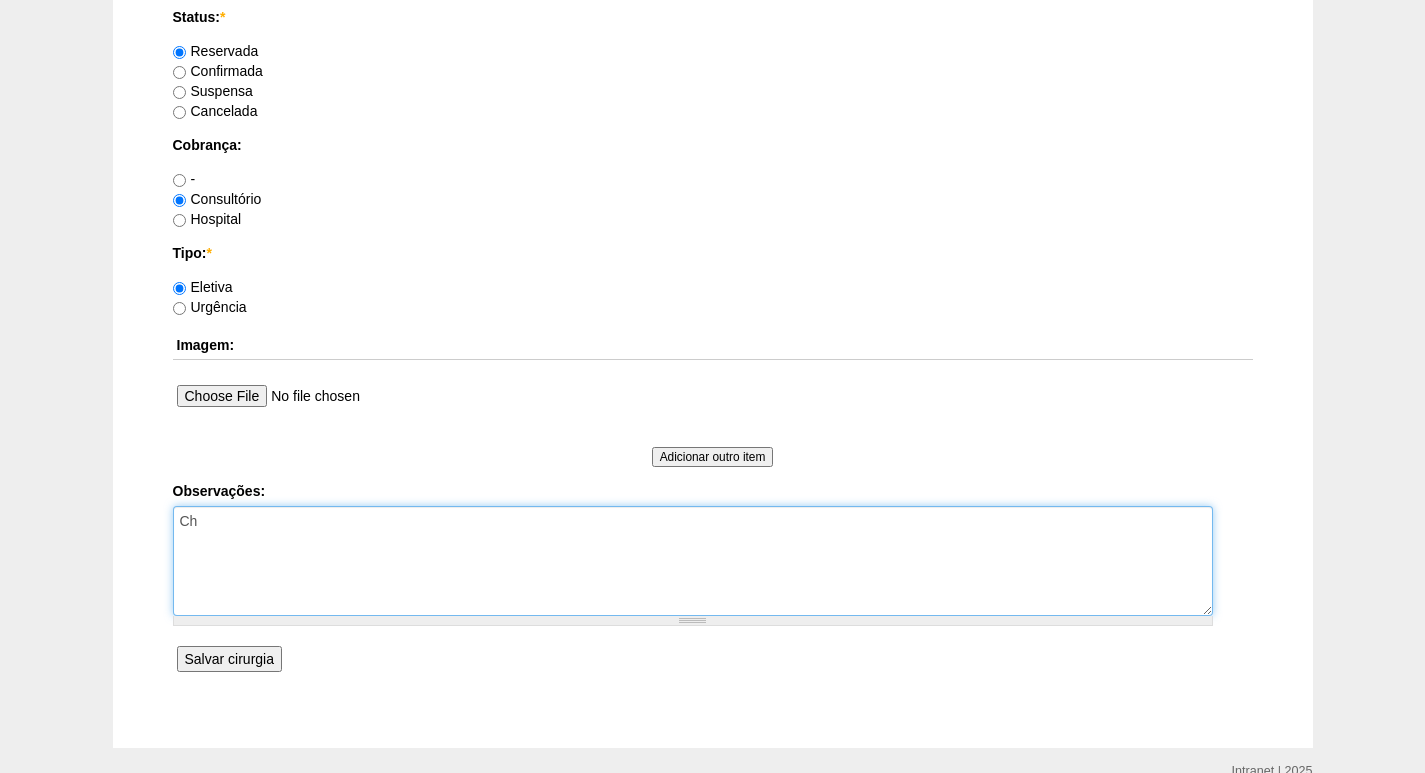 type on "C" 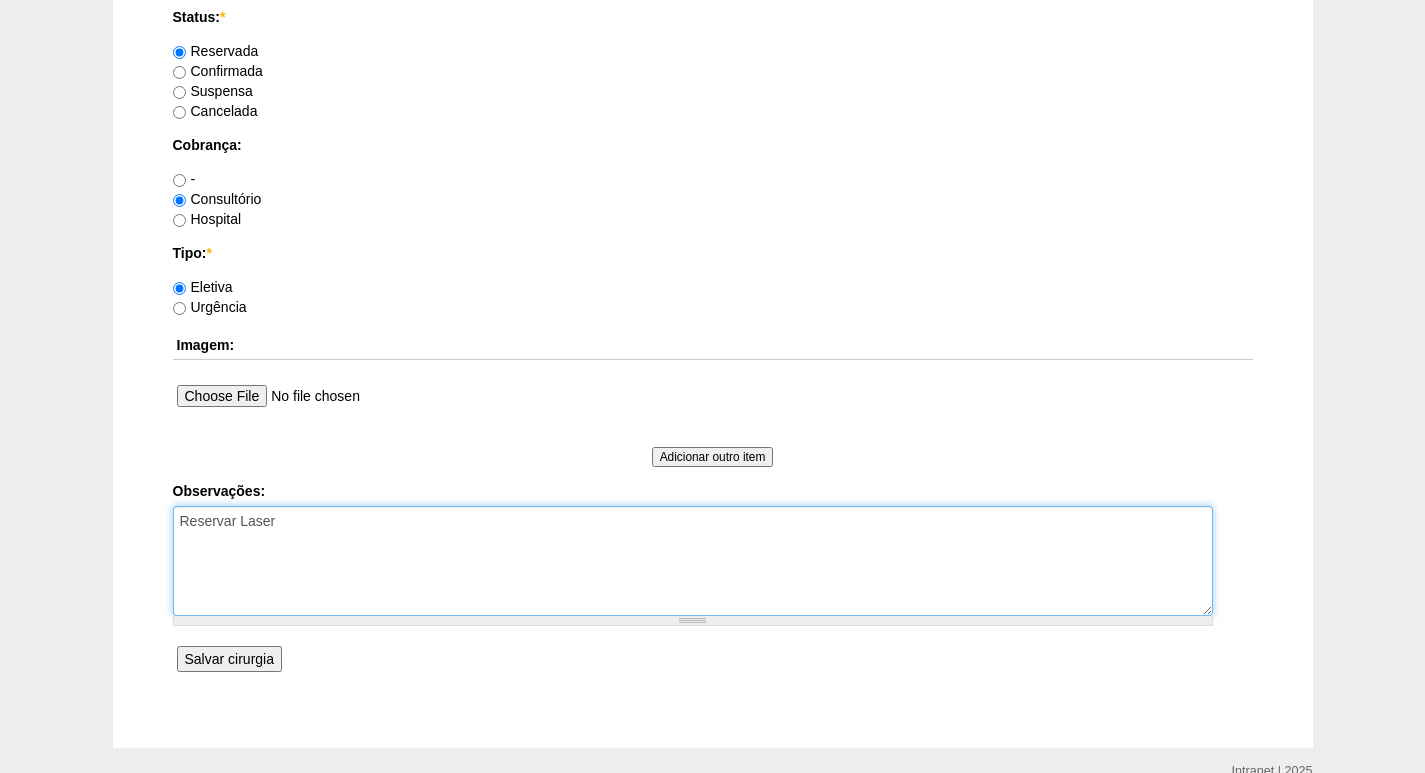 type on "Reservar Laser" 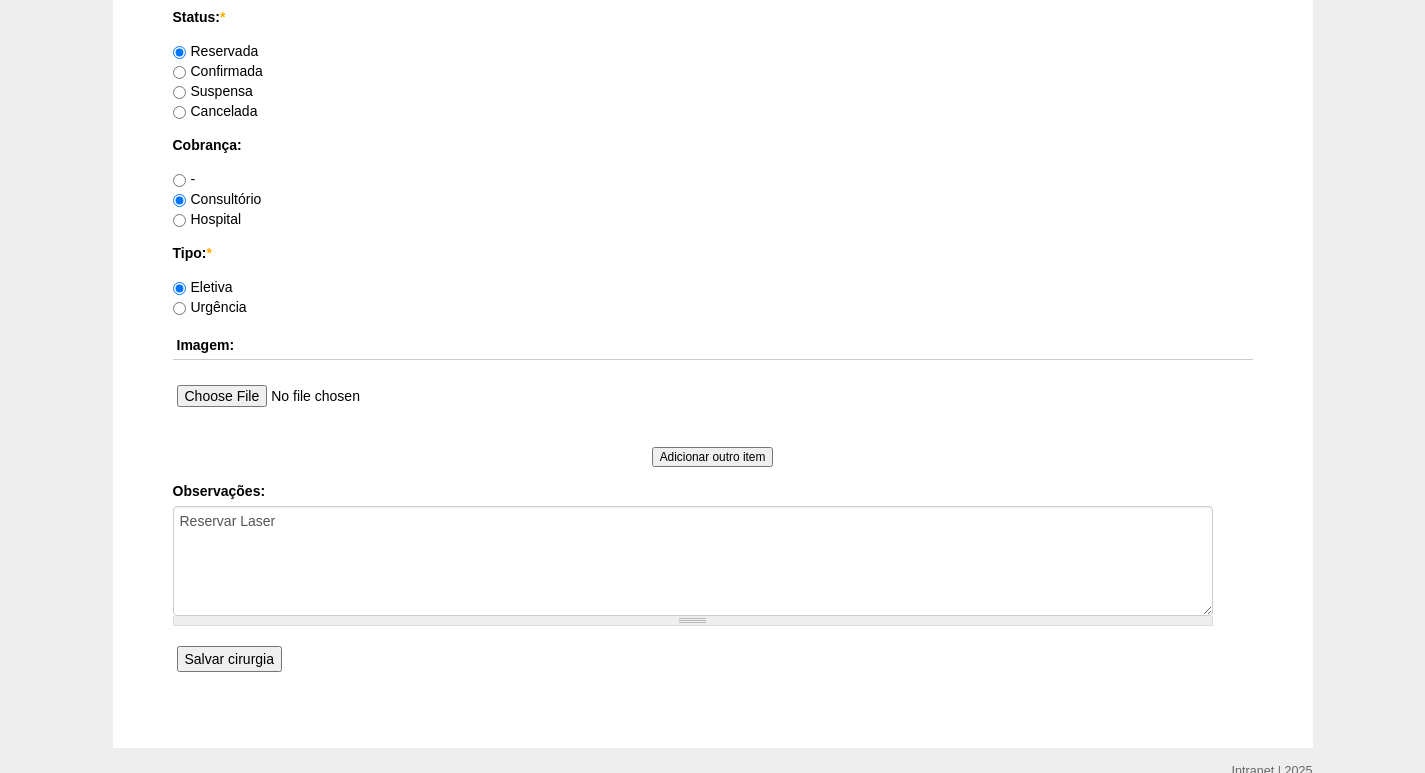 click on "Salvar cirurgia" at bounding box center [229, 659] 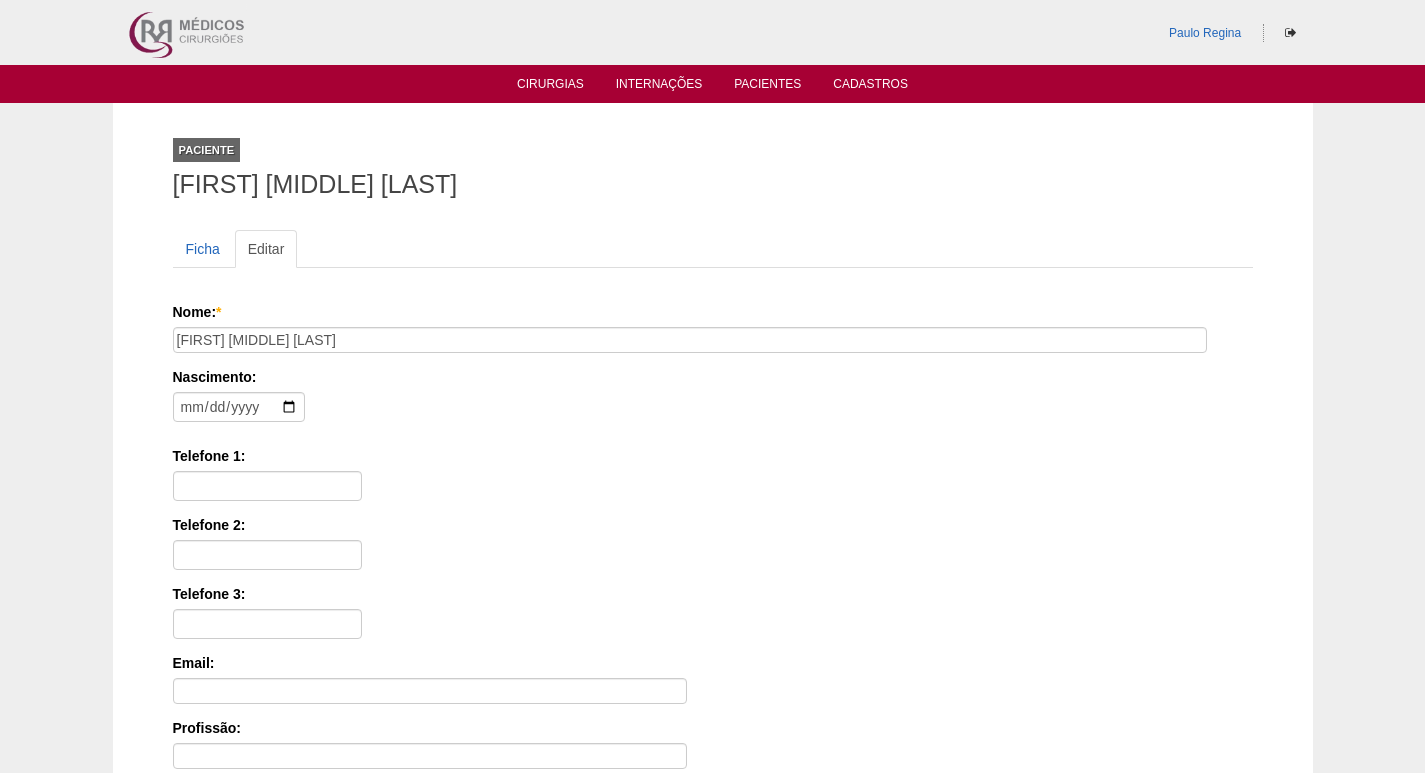 scroll, scrollTop: 0, scrollLeft: 0, axis: both 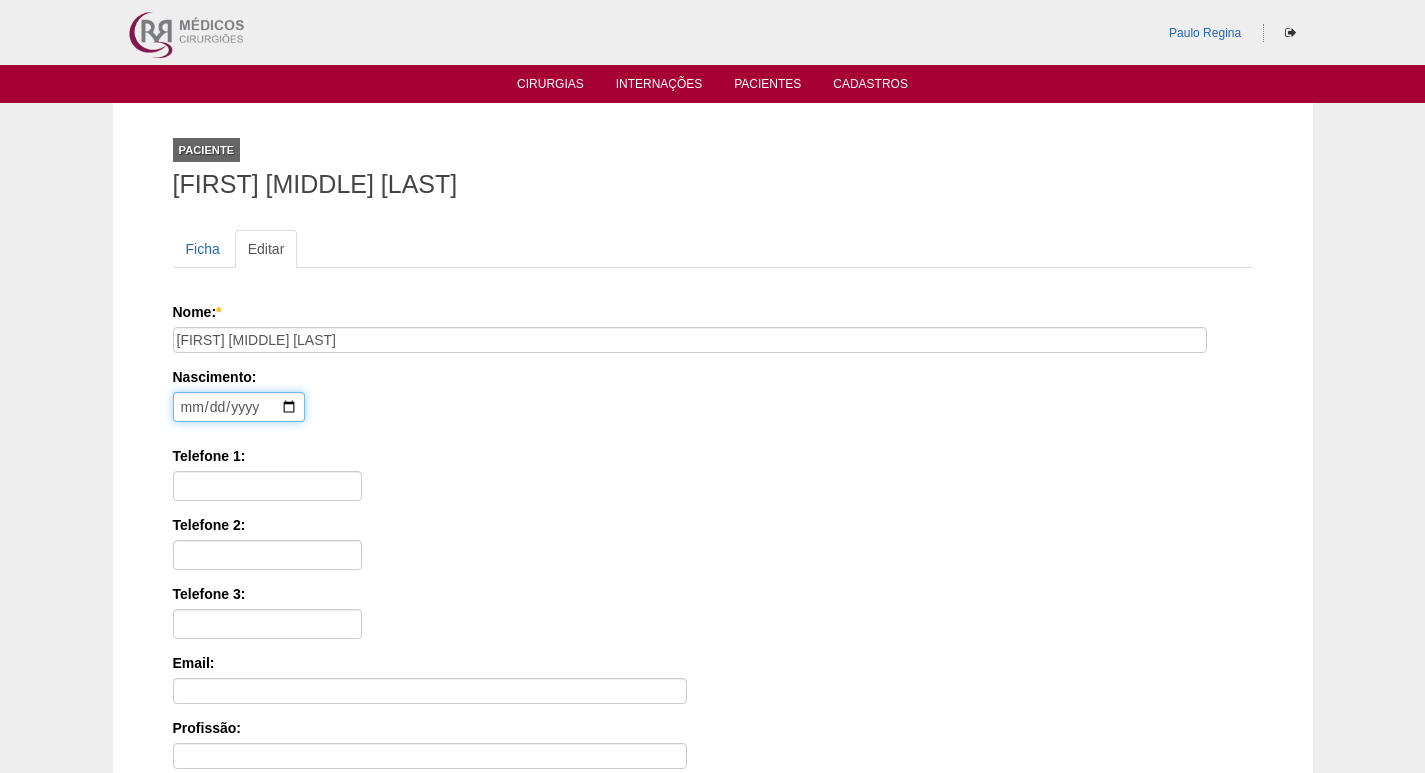 click at bounding box center [239, 407] 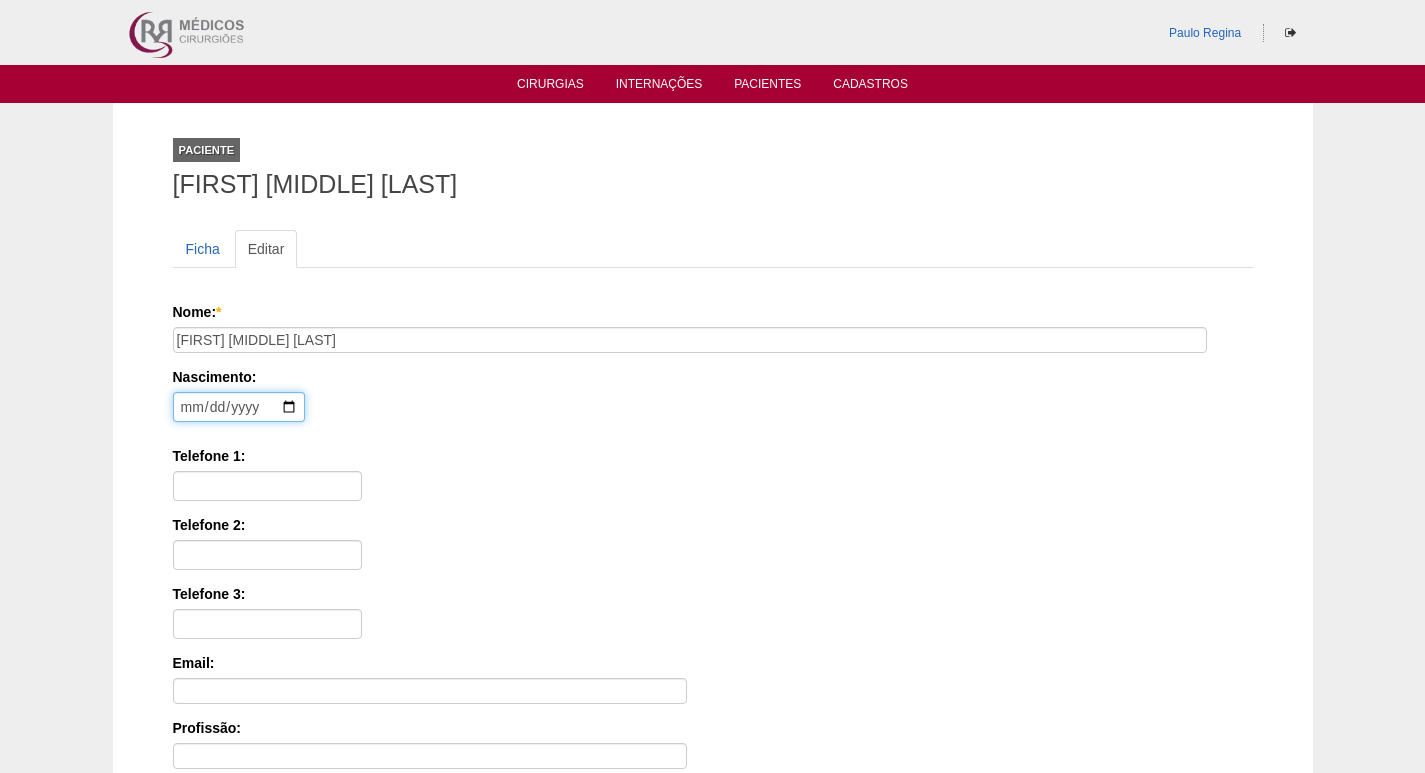 type on "[YEAR]-[MONTH]-[DAY]" 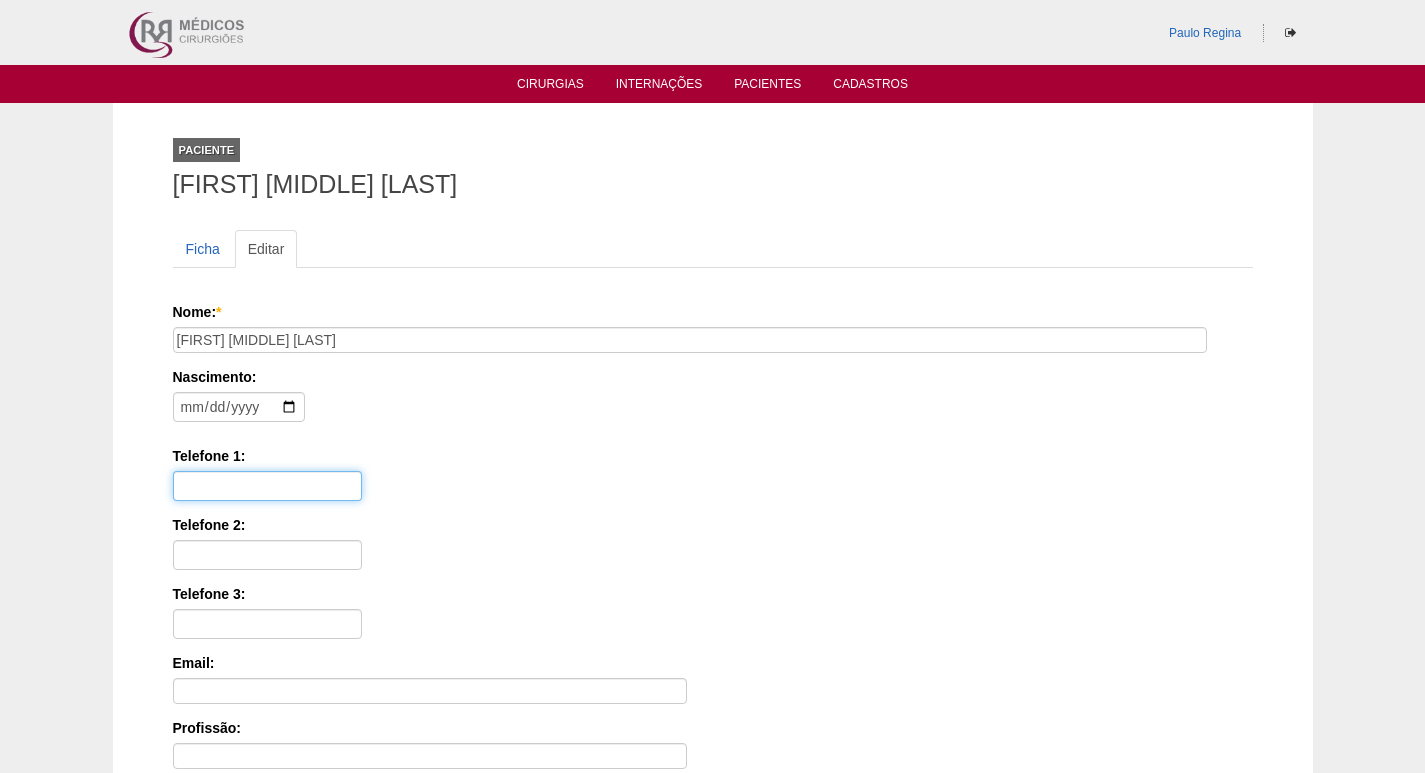 click on "Telefone 1:" at bounding box center (267, 486) 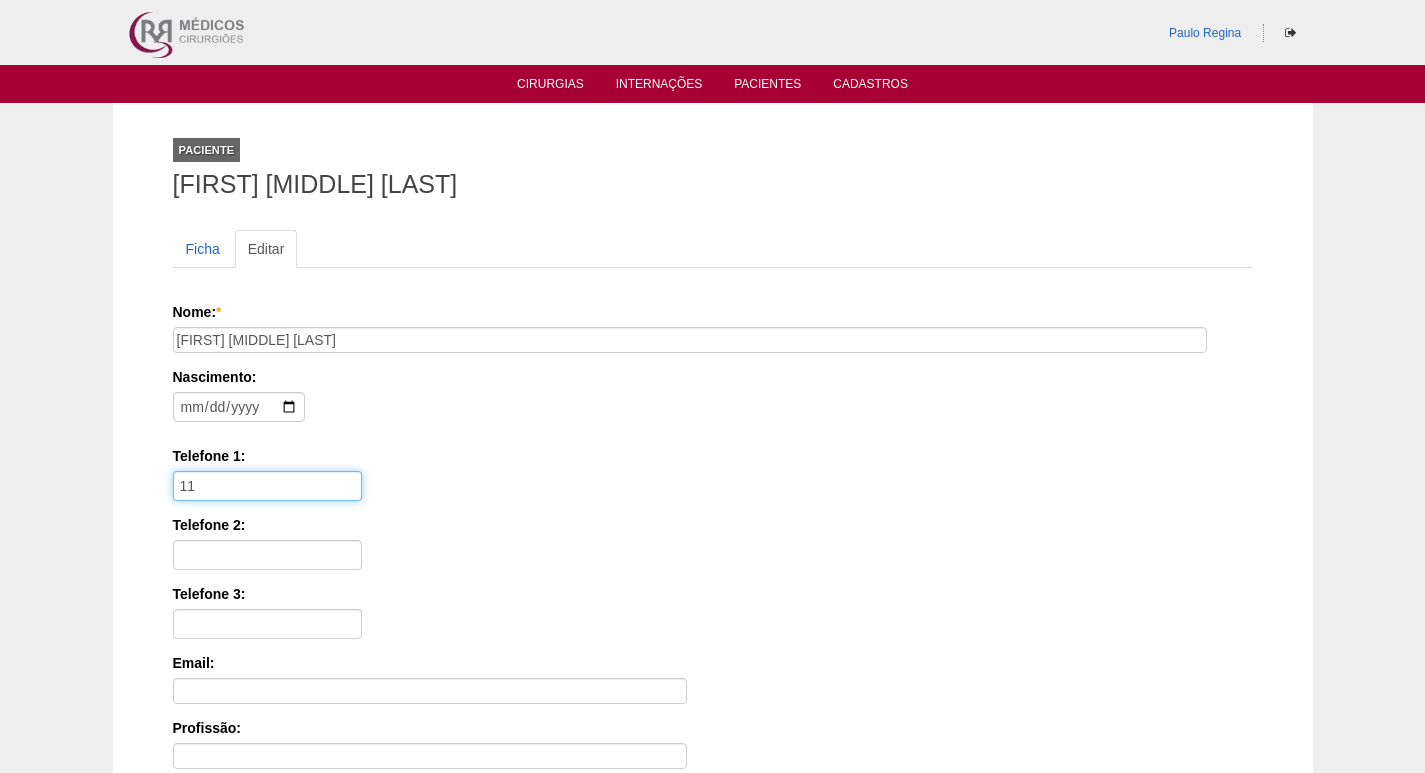 paste on "[POSTAL_CODE]" 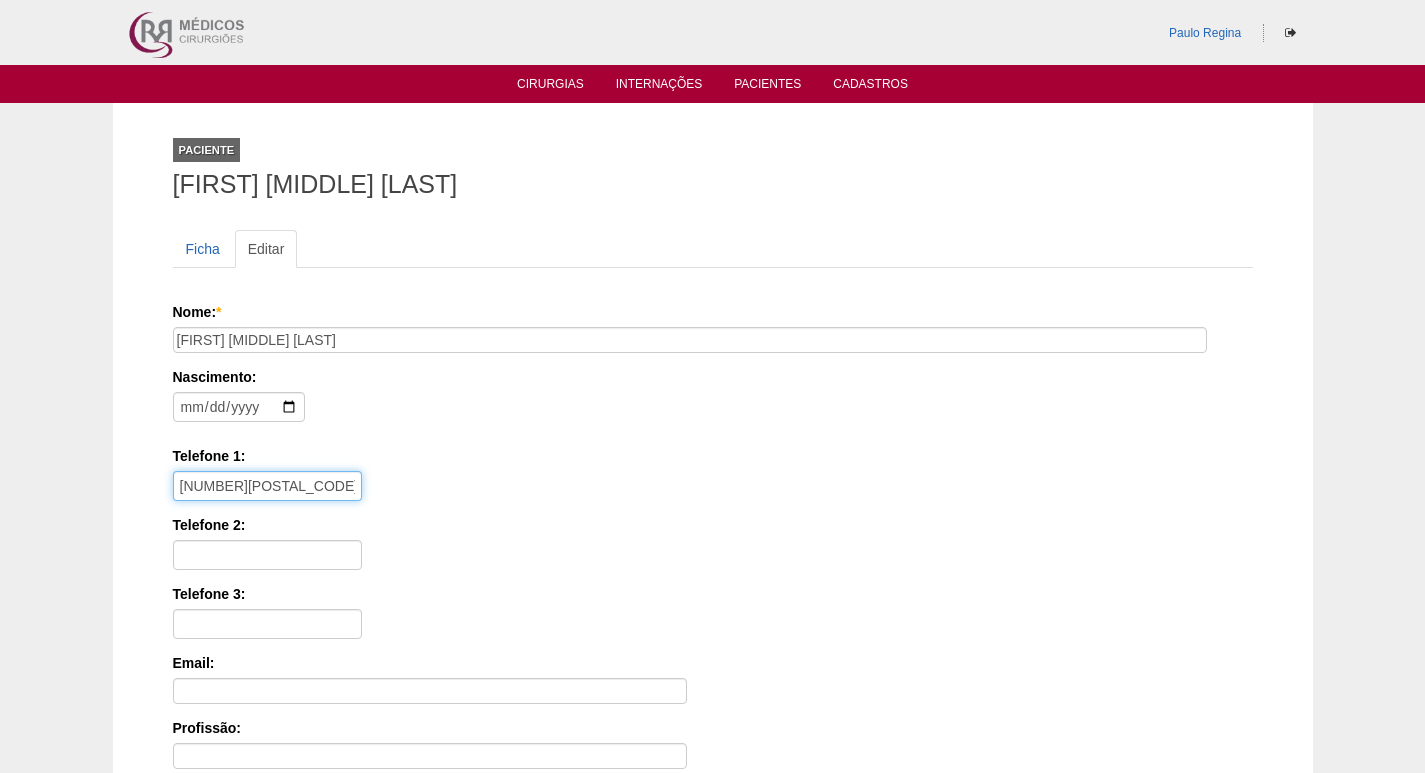 scroll, scrollTop: 448, scrollLeft: 0, axis: vertical 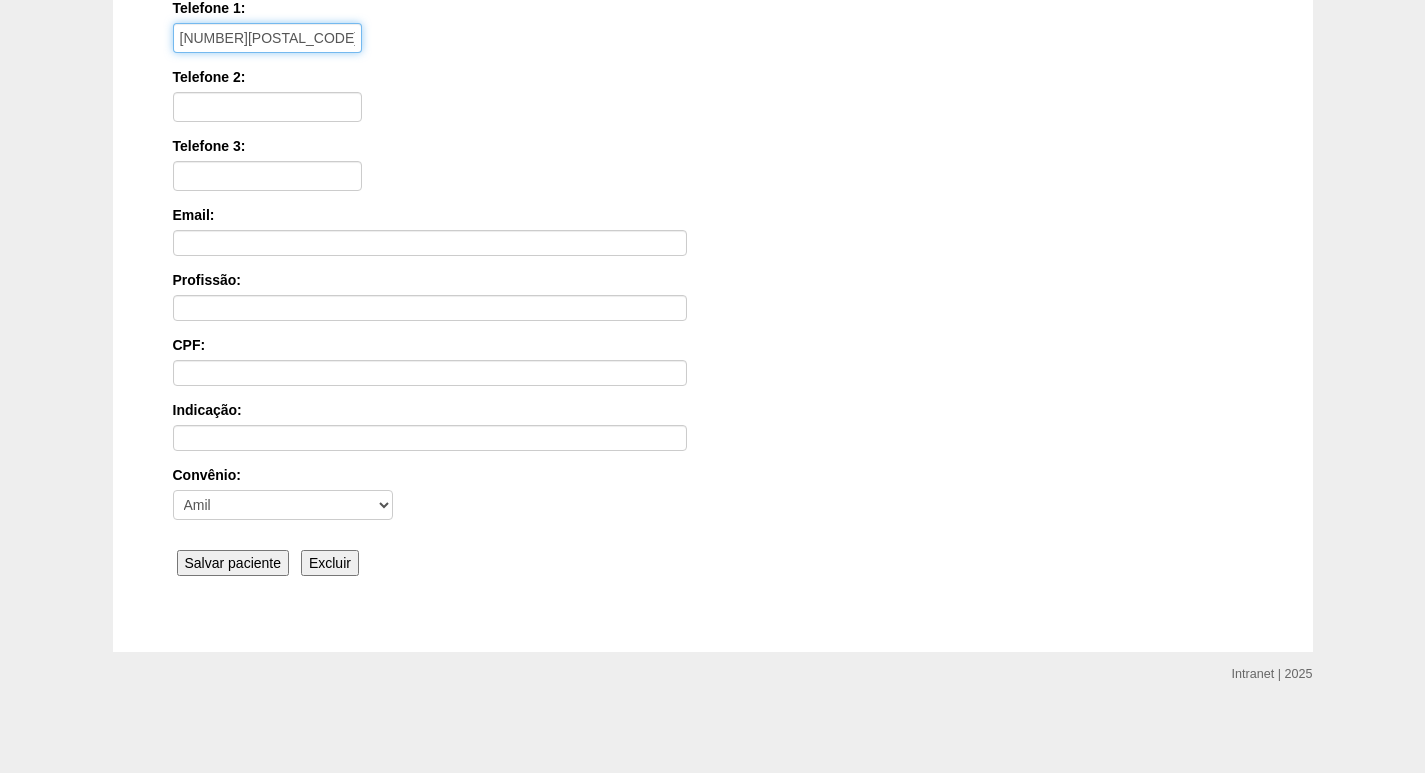 type on "[NUMBER][POSTAL_CODE]" 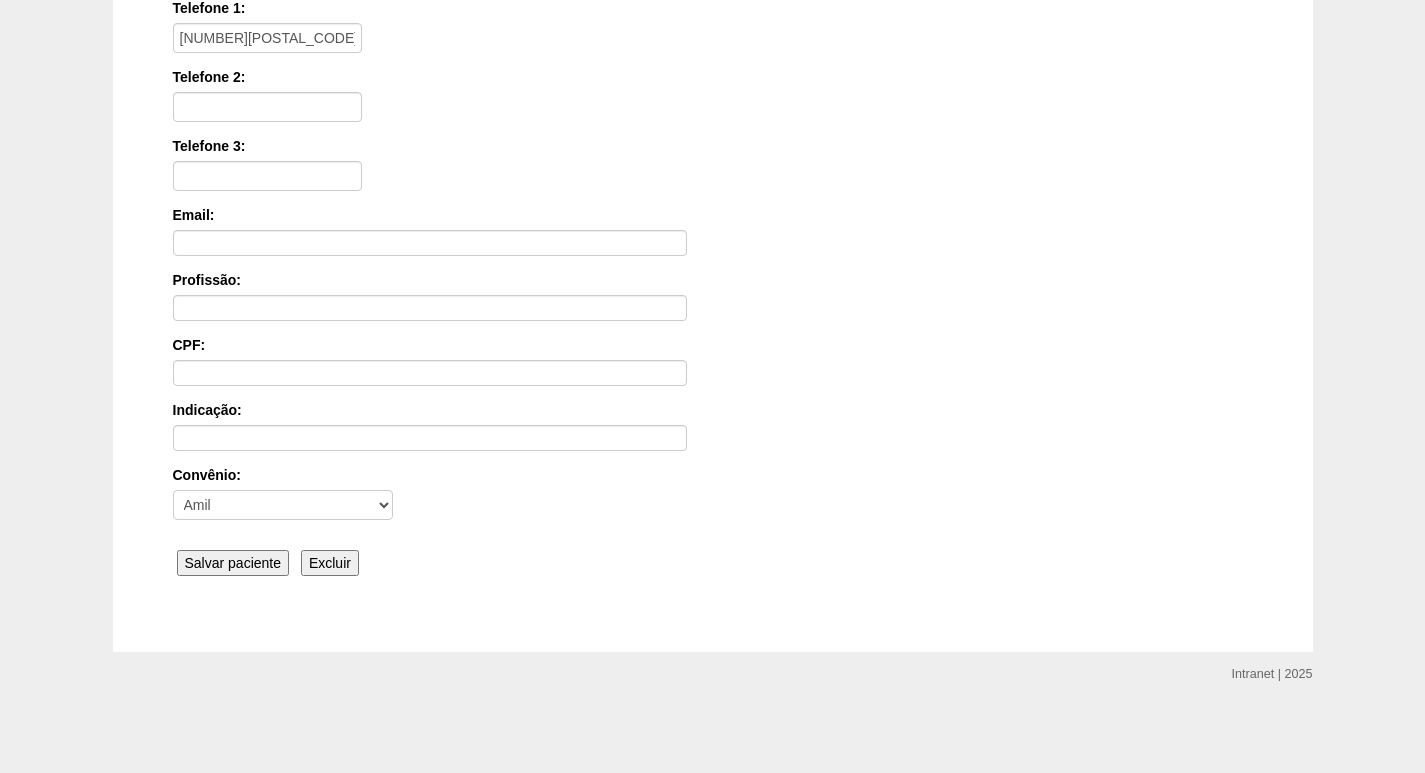 click on "Salvar paciente" at bounding box center [233, 563] 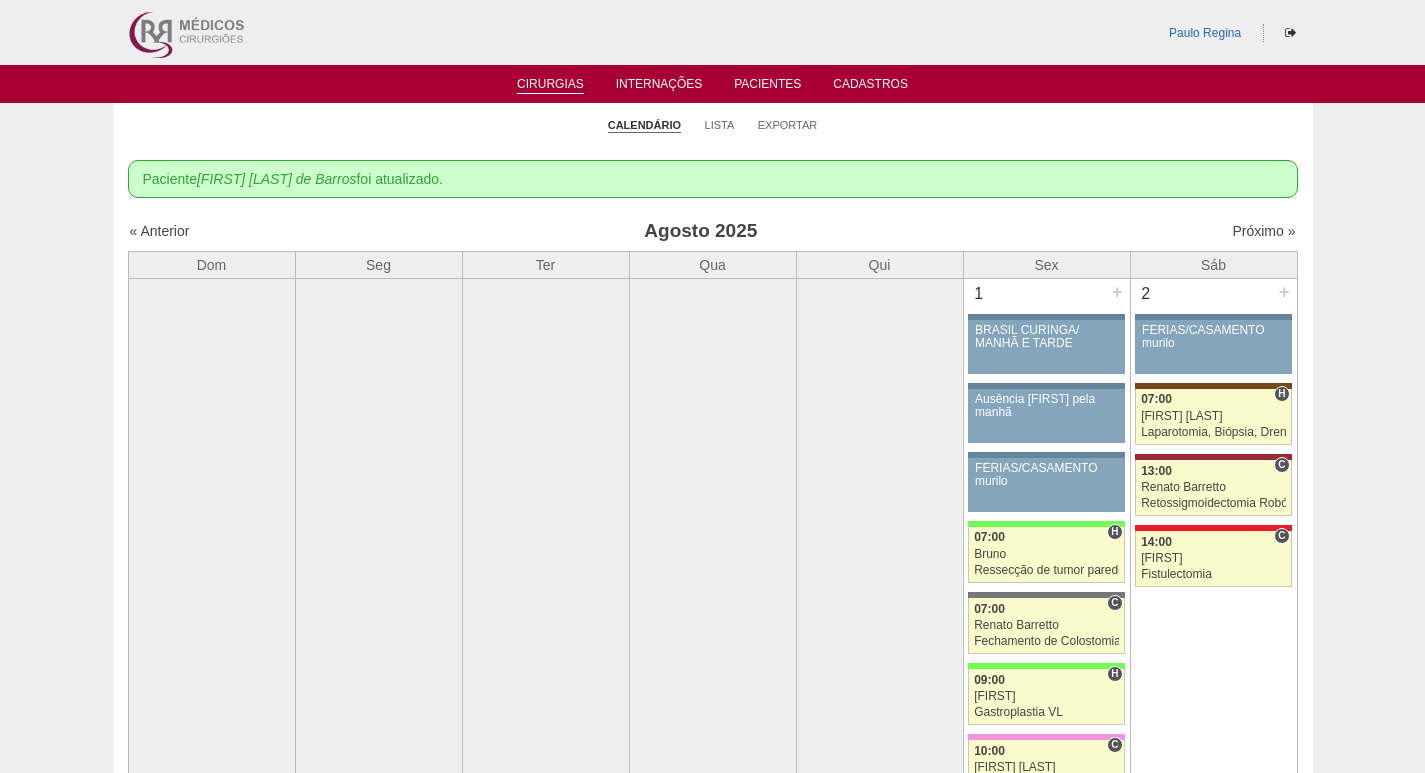 scroll, scrollTop: 0, scrollLeft: 0, axis: both 